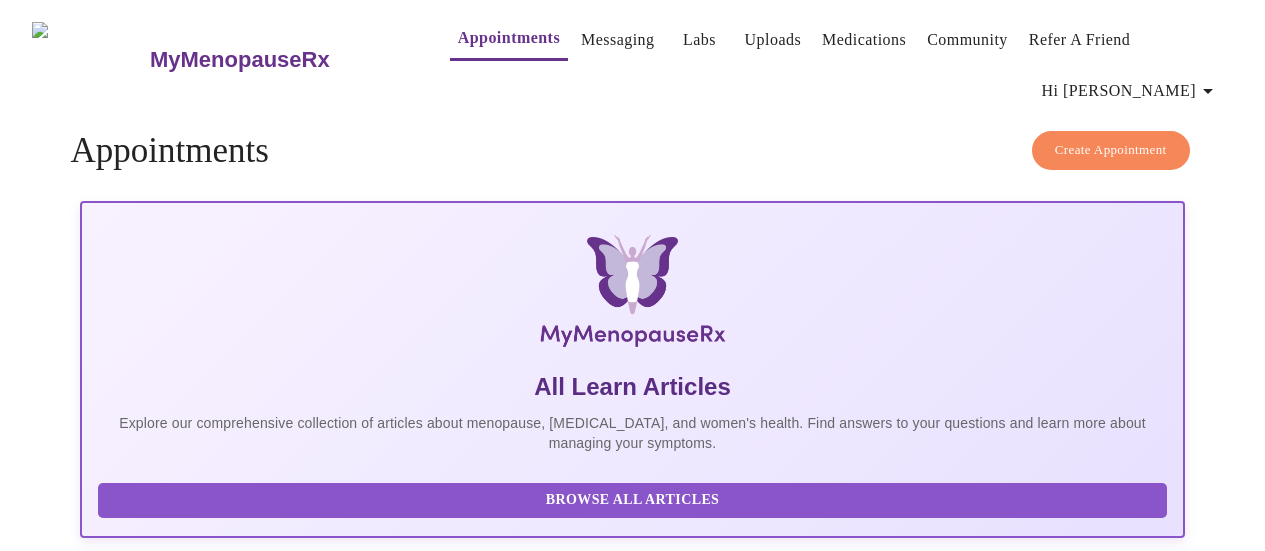 scroll, scrollTop: 0, scrollLeft: 0, axis: both 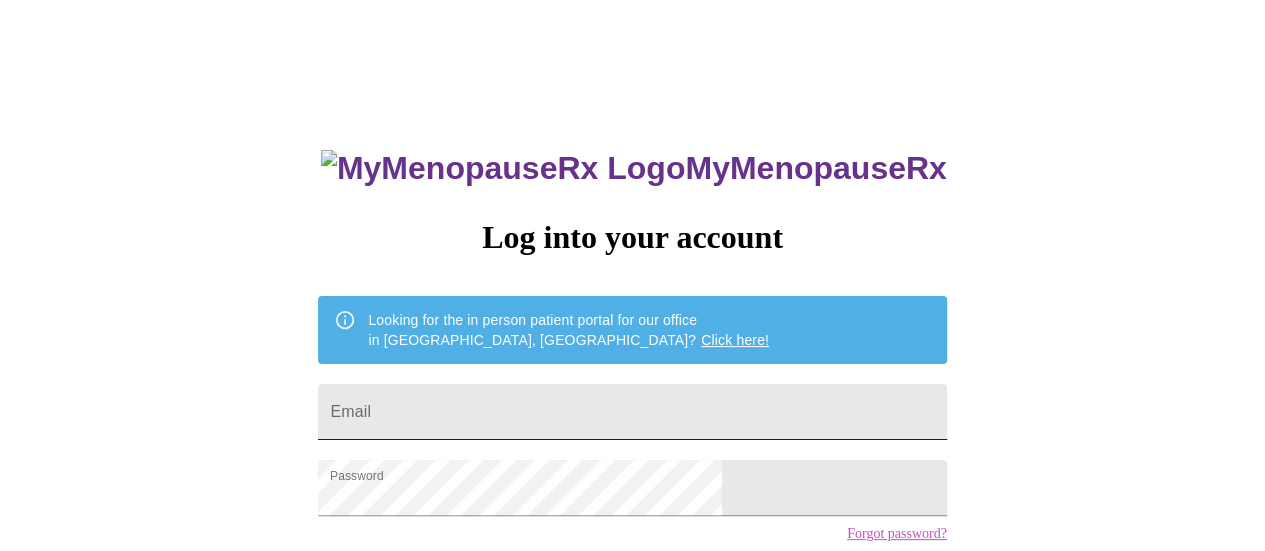 click on "Email" at bounding box center [632, 412] 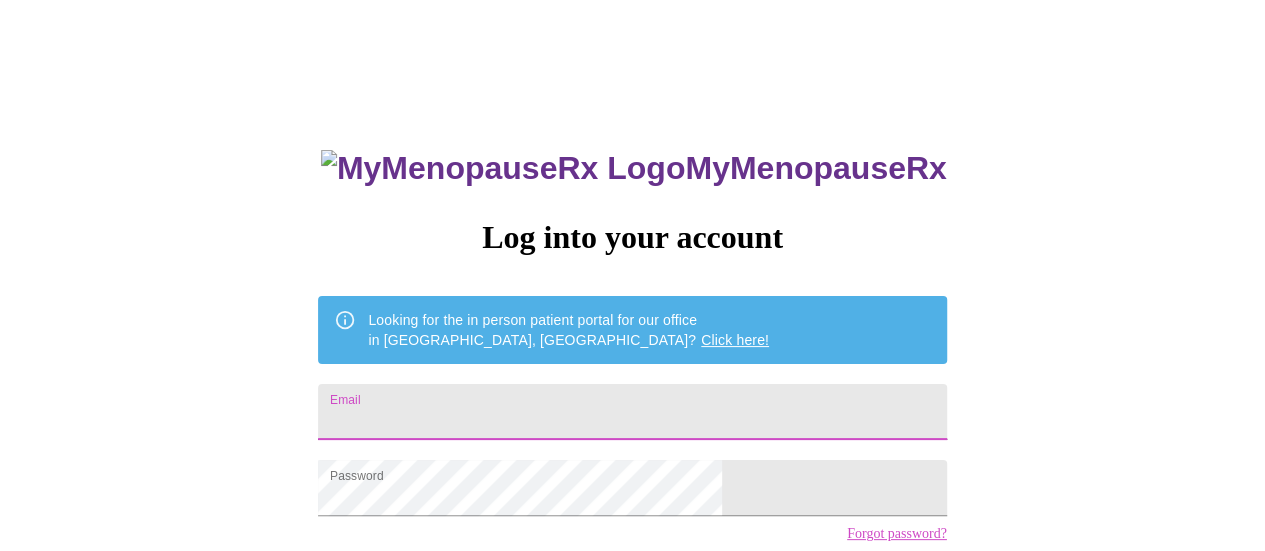 type on "momabr@yahoo.com" 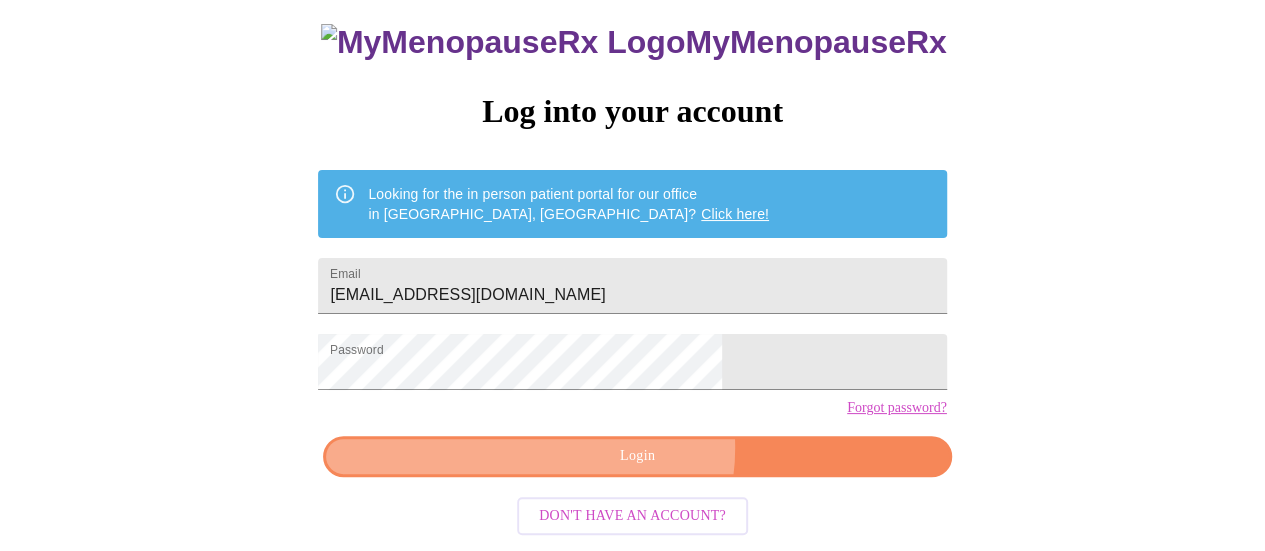 click on "Login" at bounding box center (637, 456) 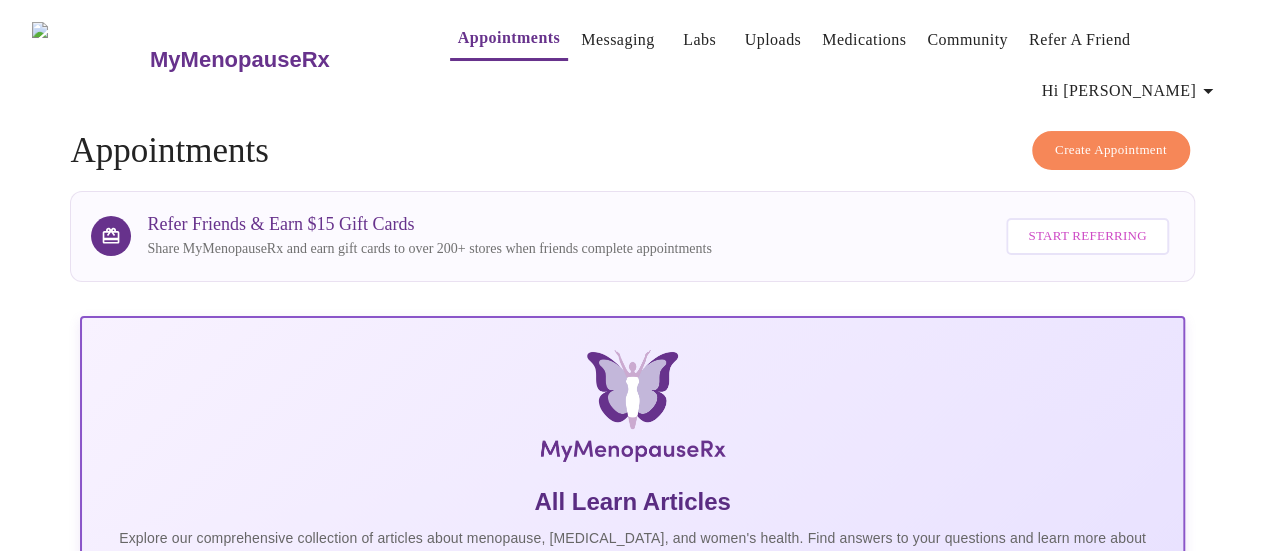 scroll, scrollTop: 2, scrollLeft: 0, axis: vertical 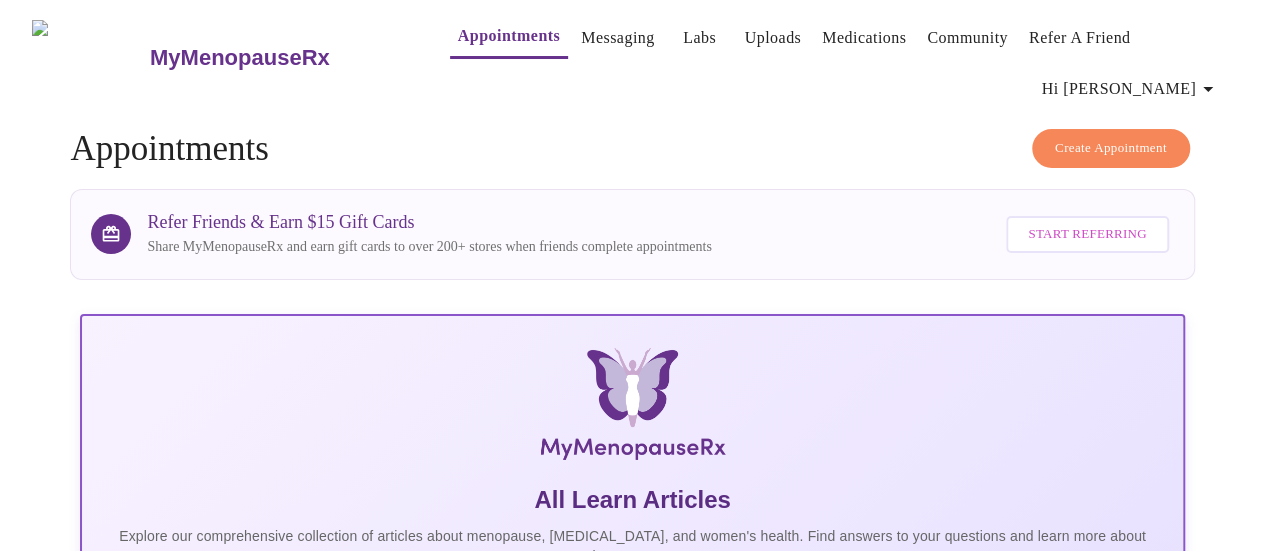 click on "Create Appointment" at bounding box center (1111, 148) 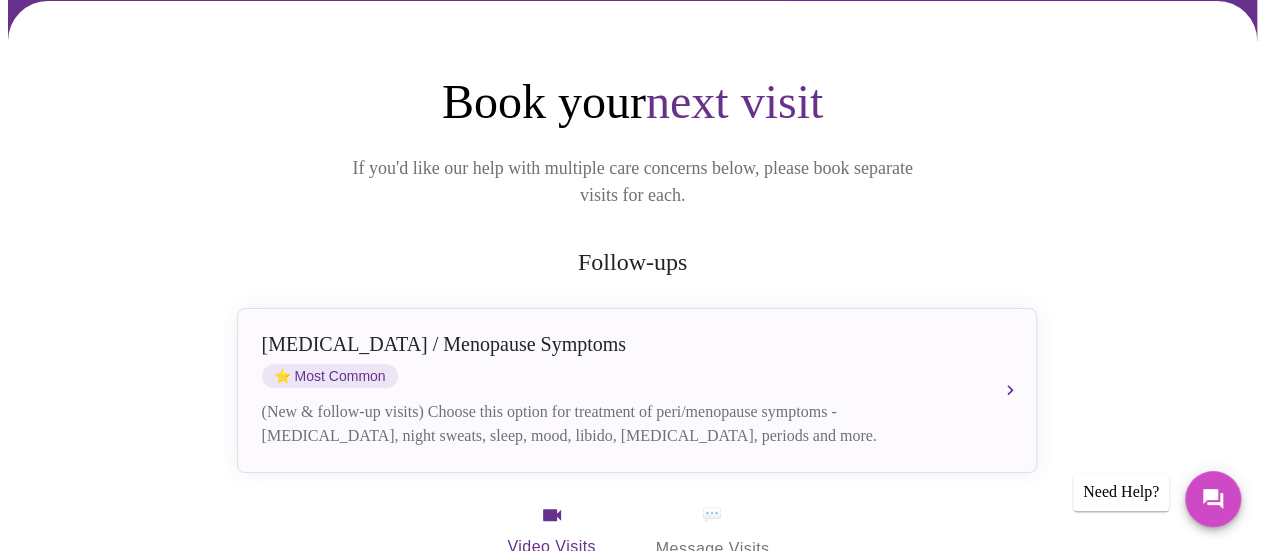 scroll, scrollTop: 194, scrollLeft: 0, axis: vertical 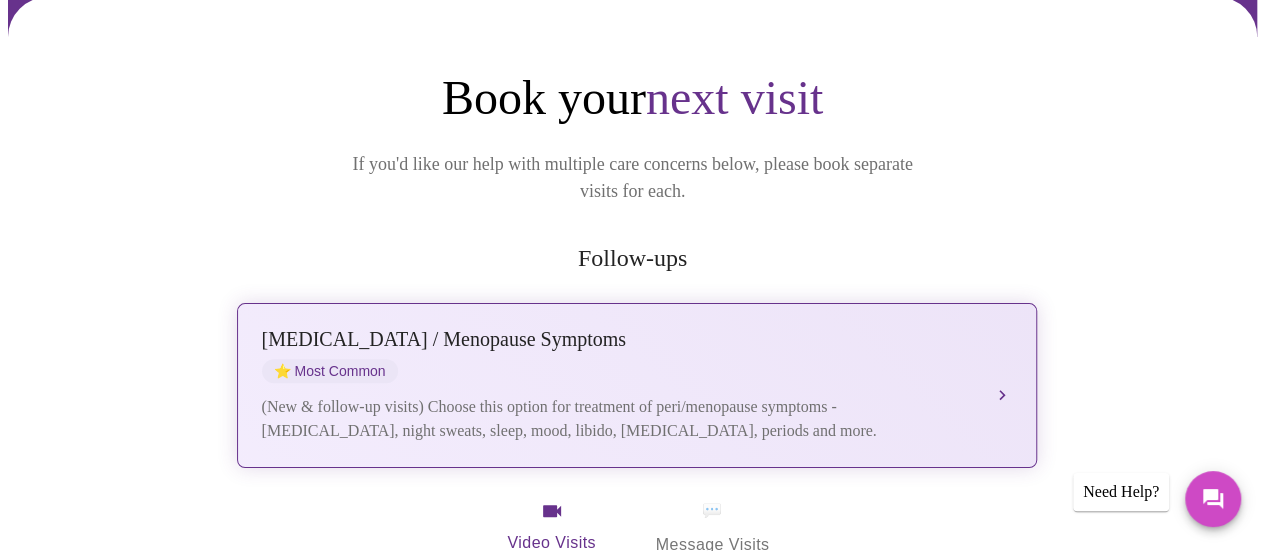 click on "Perimenopause / Menopause Symptoms  ⭐  Most Common" at bounding box center (617, 355) 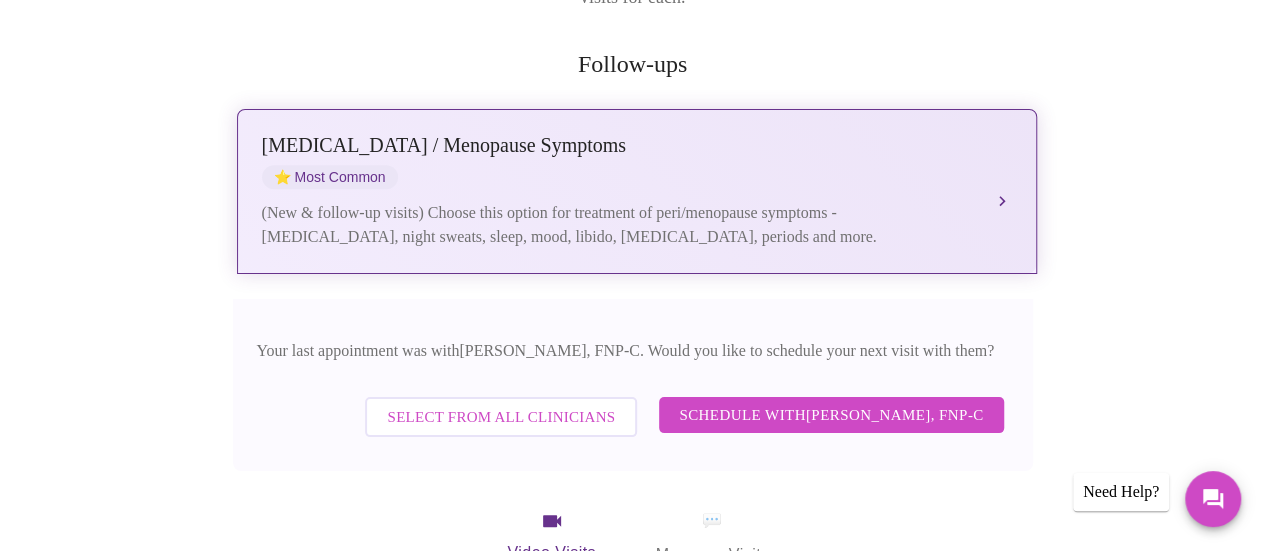 scroll, scrollTop: 389, scrollLeft: 0, axis: vertical 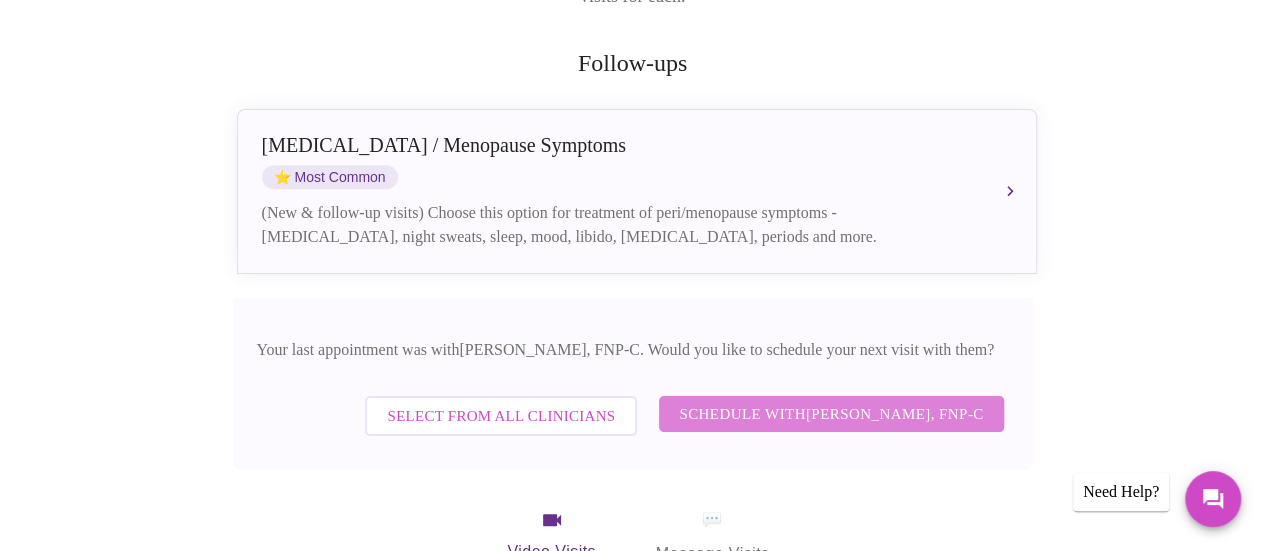 click on "Schedule with  Elizabeth Hederman, FNP-C" at bounding box center [831, 414] 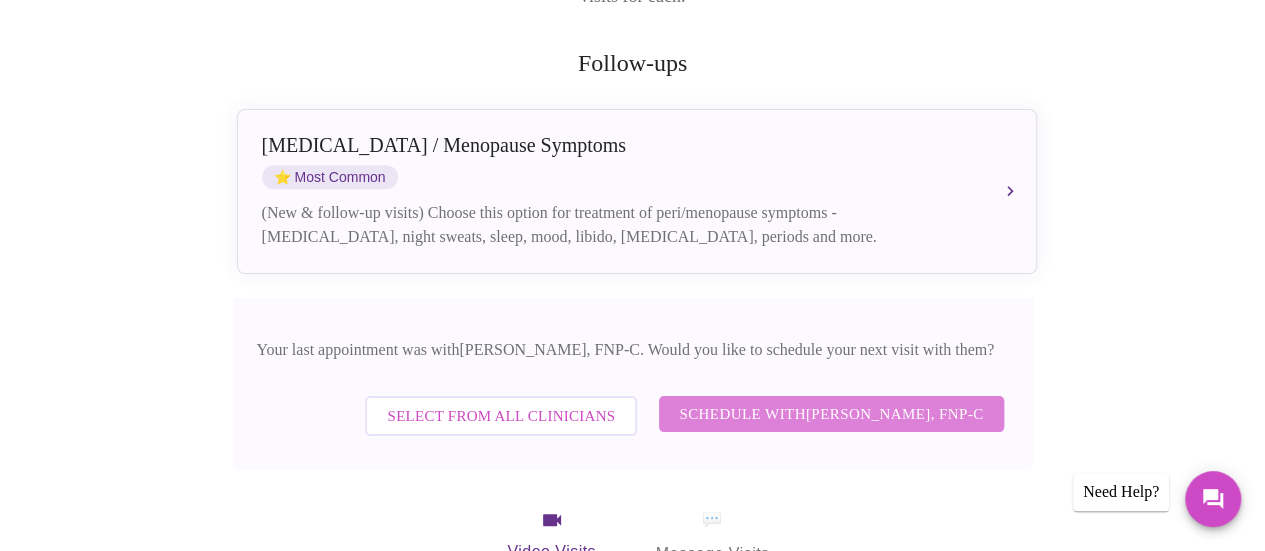 scroll, scrollTop: 234, scrollLeft: 0, axis: vertical 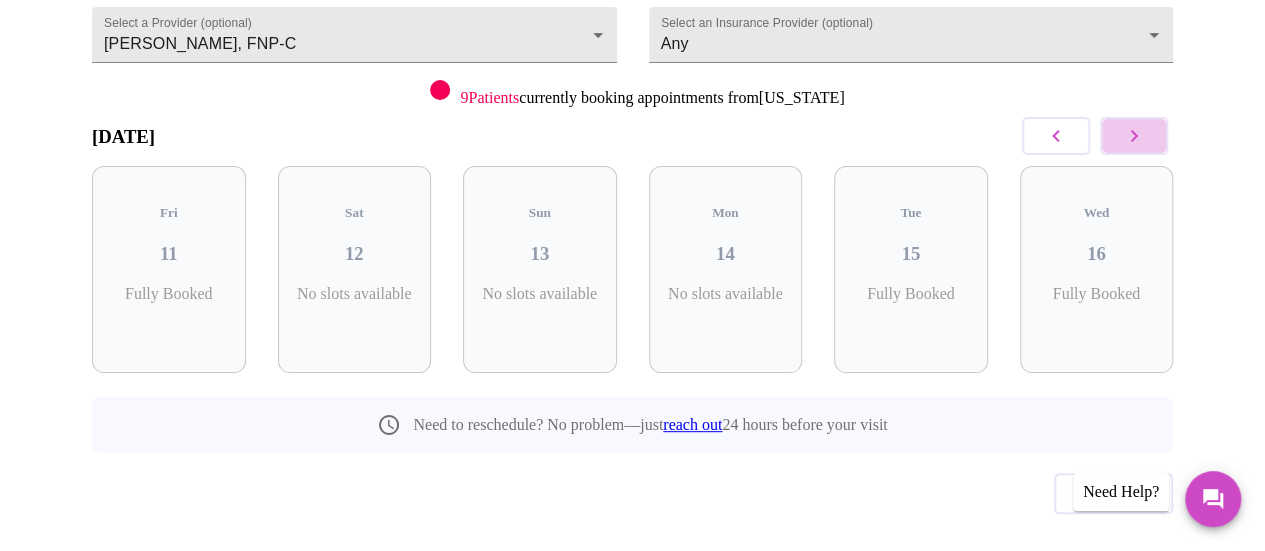click 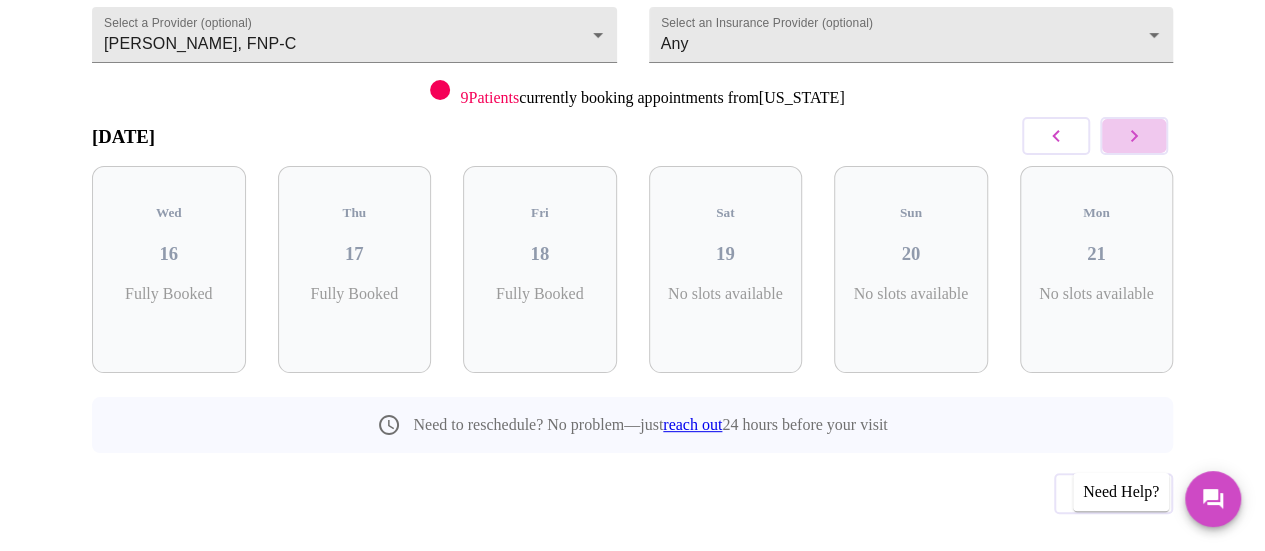 click 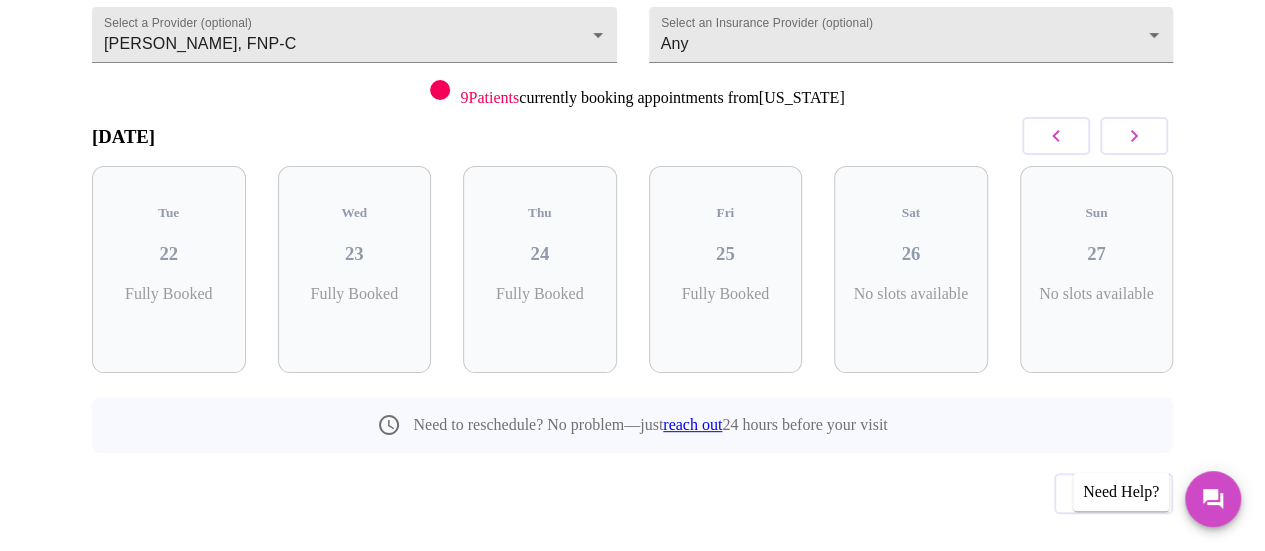 click 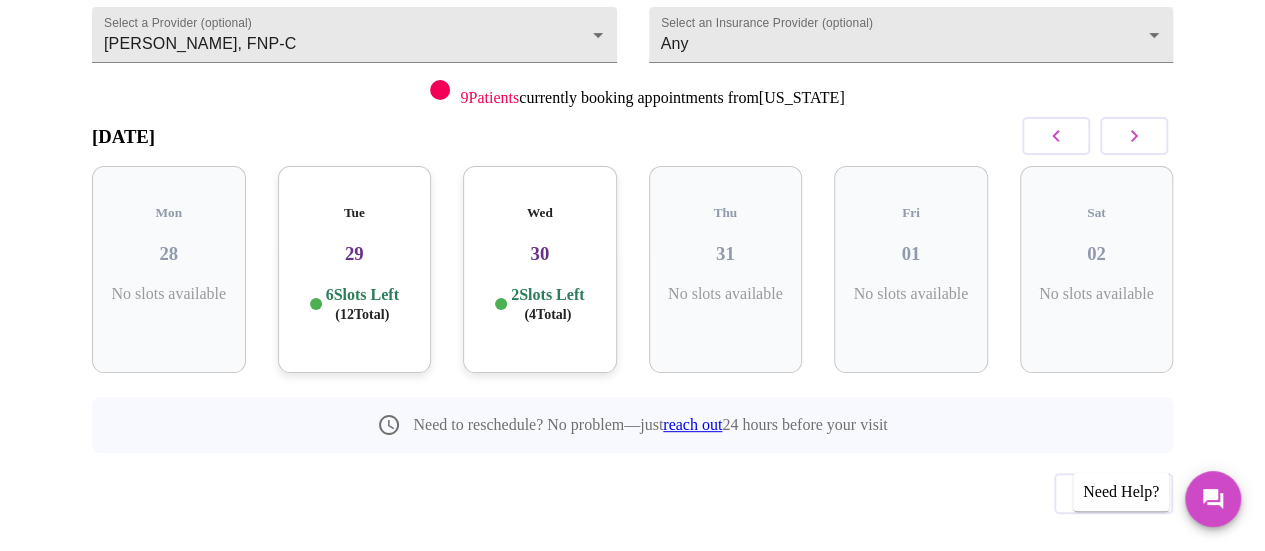 click 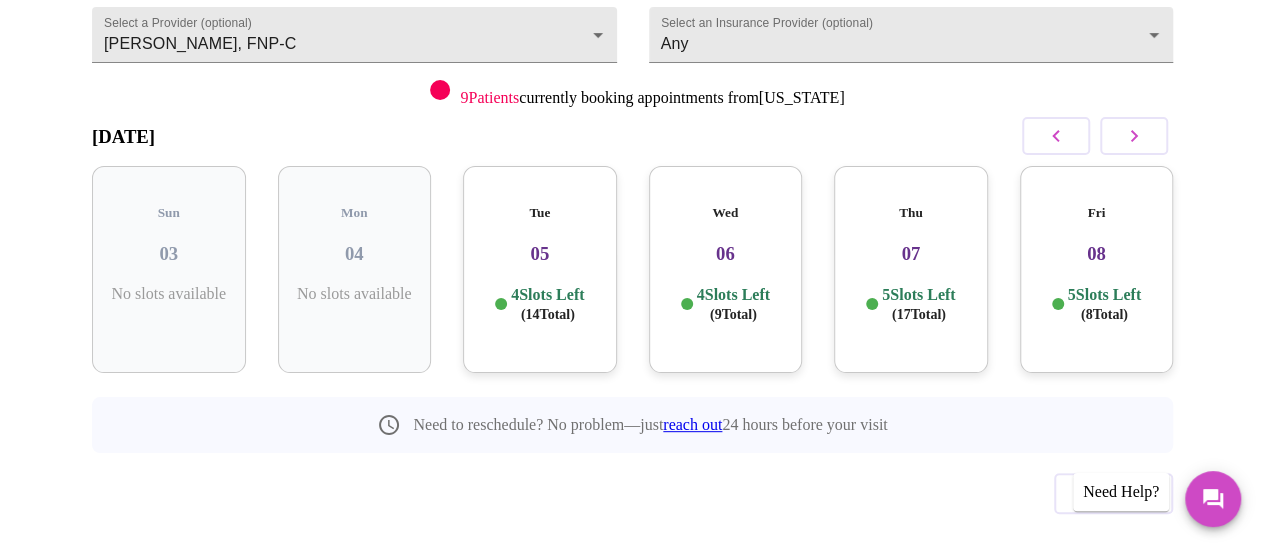 click 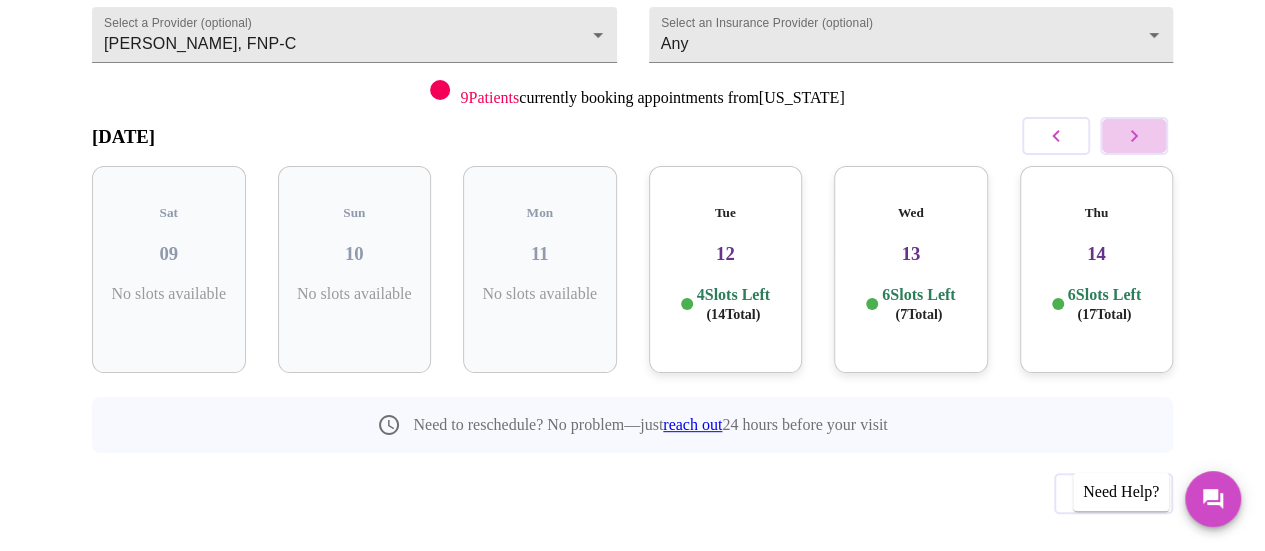 click 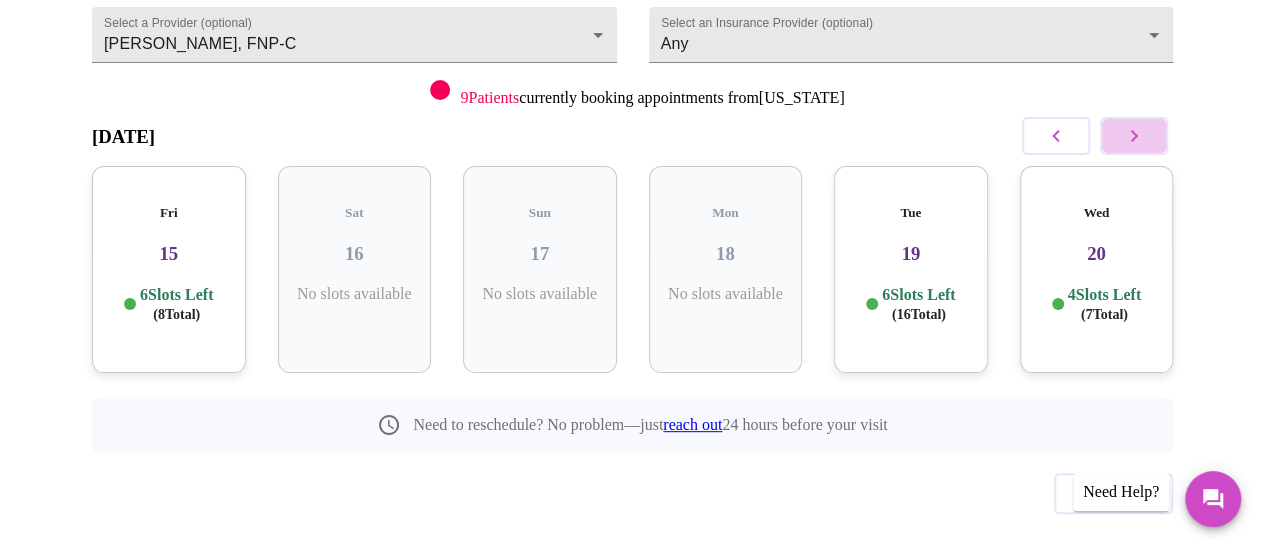 click 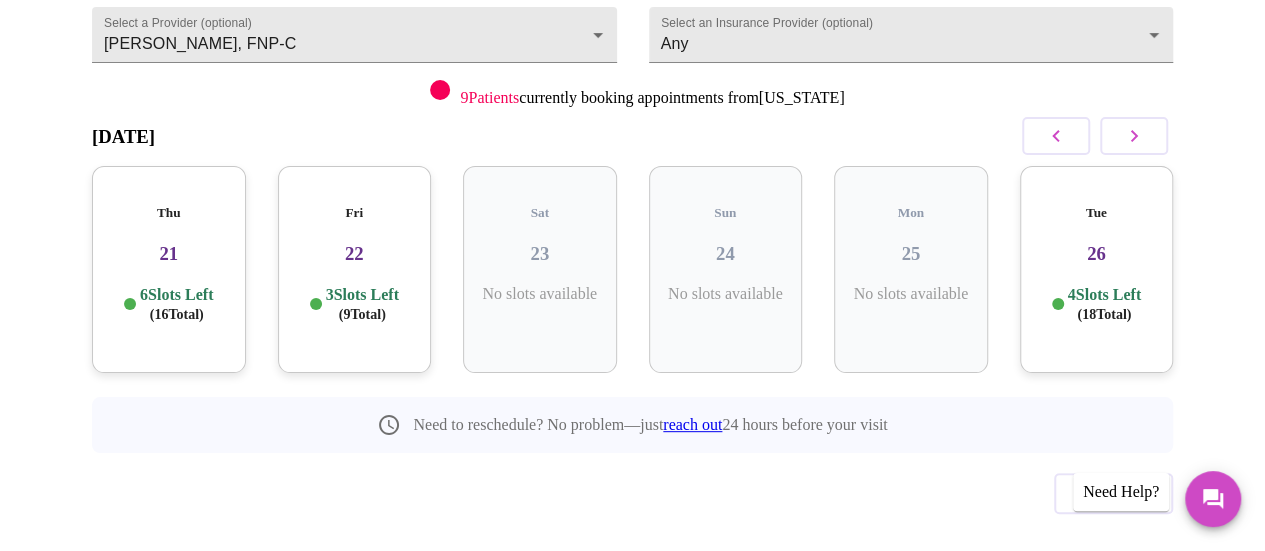 click 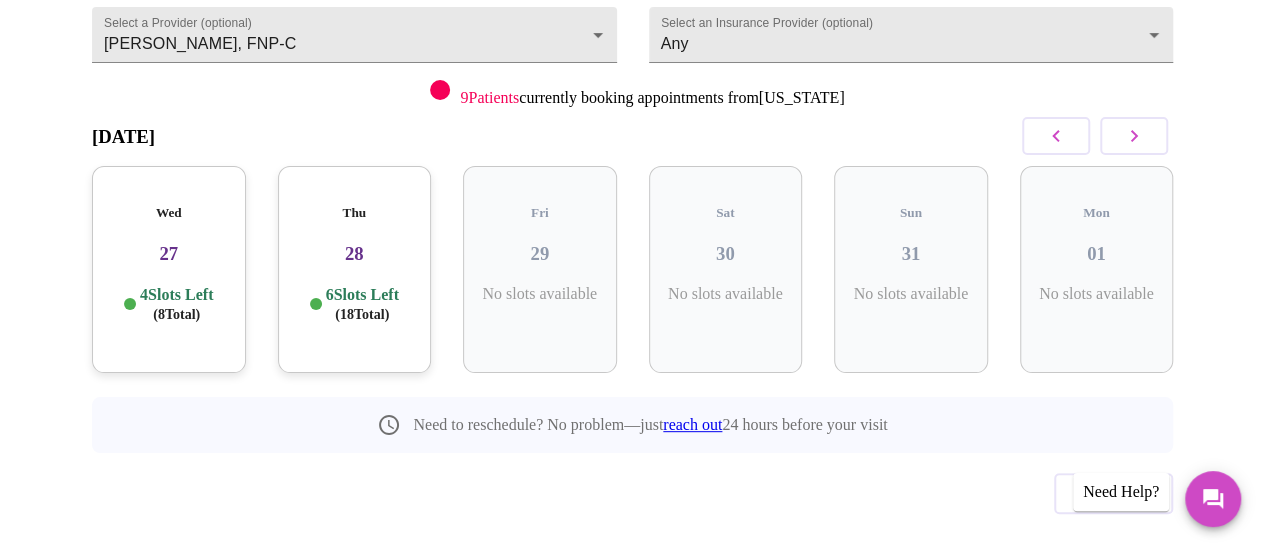 click 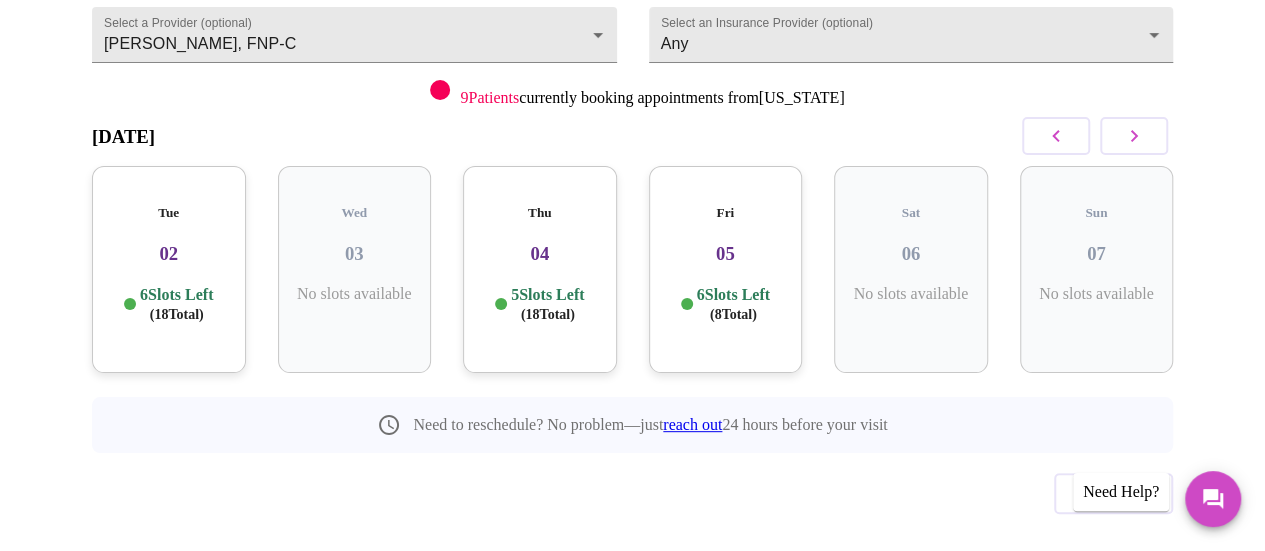 click on "04" at bounding box center (540, 254) 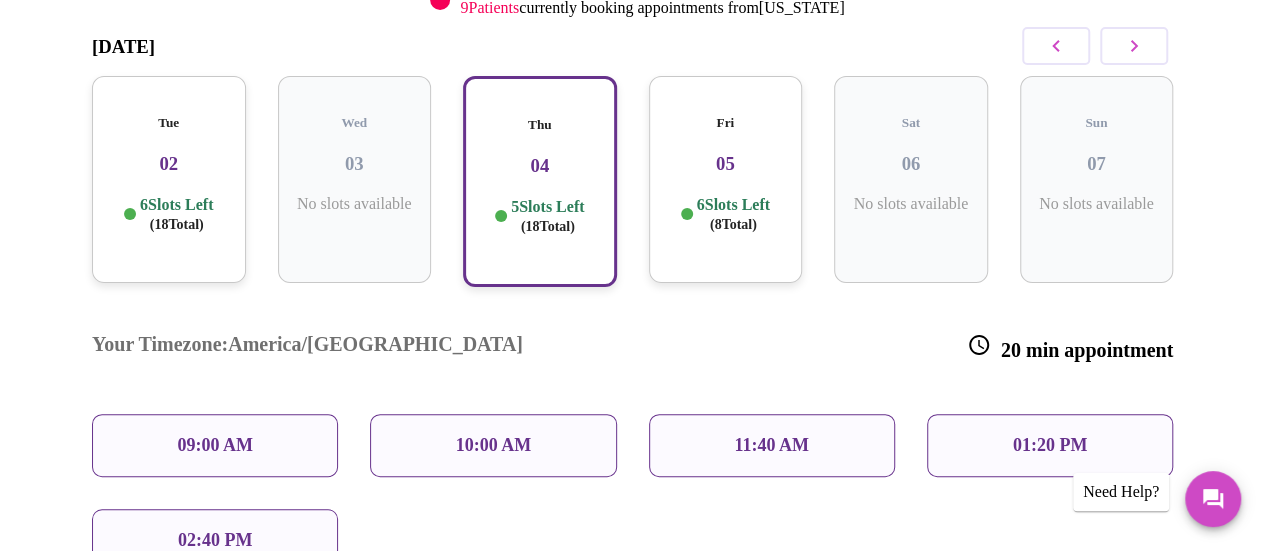 scroll, scrollTop: 323, scrollLeft: 0, axis: vertical 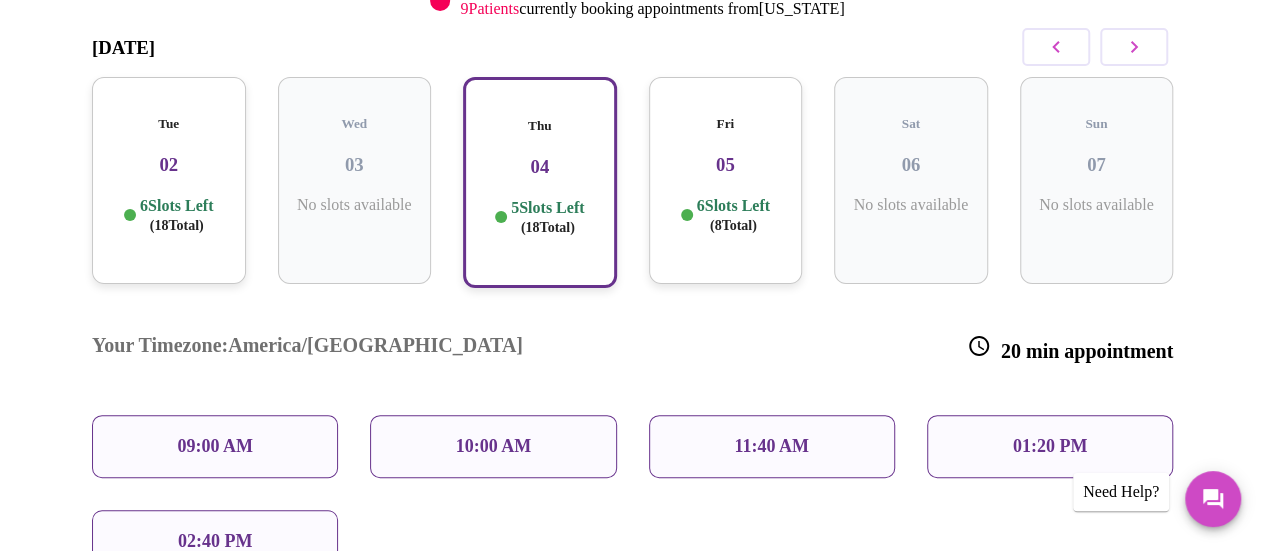 click on "Fri 05 6  Slots Left ( 8  Total)" at bounding box center [726, 180] 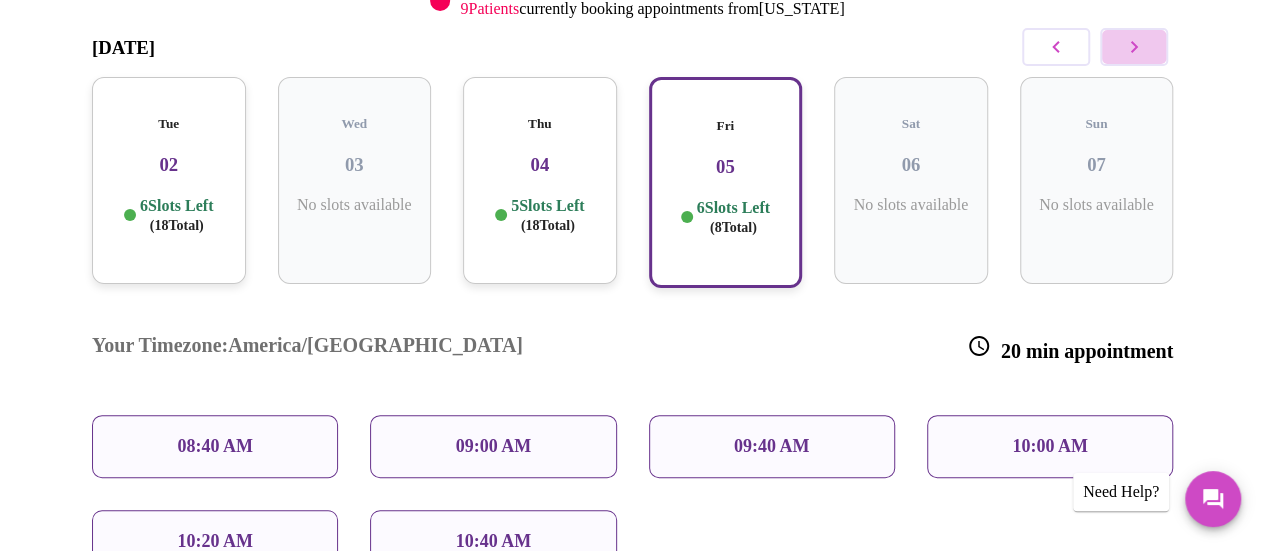 click 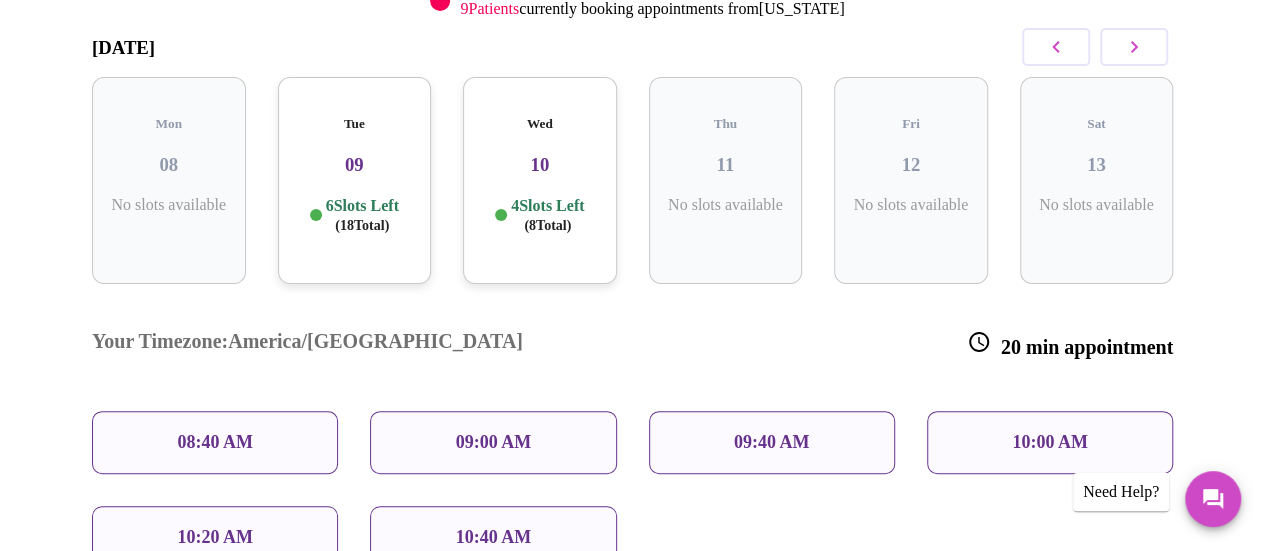 scroll, scrollTop: 234, scrollLeft: 0, axis: vertical 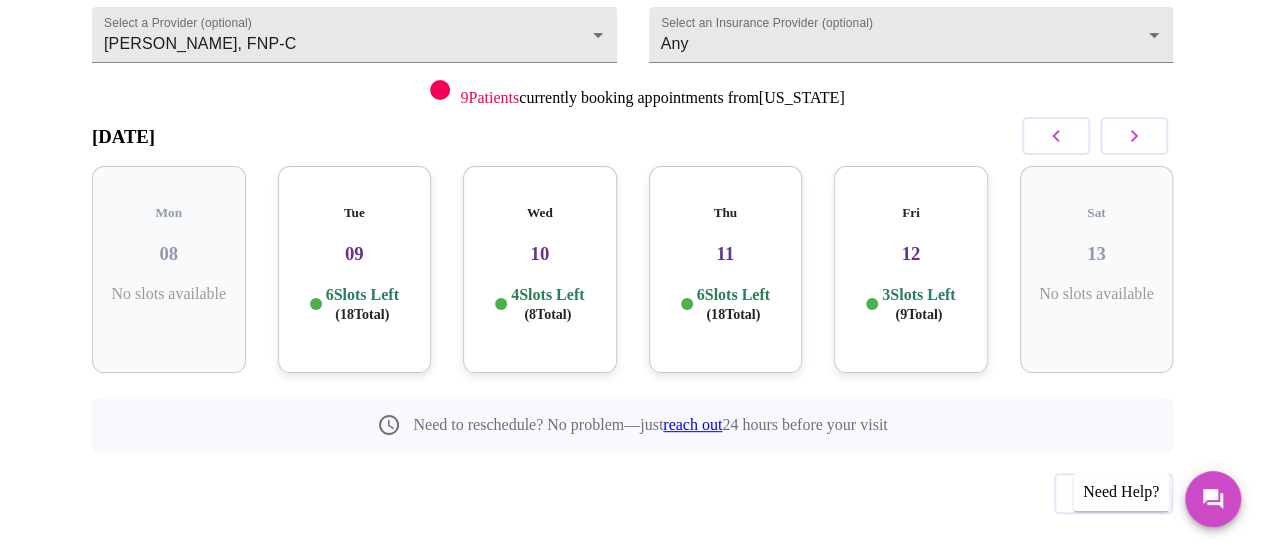 click on "09" at bounding box center (355, 254) 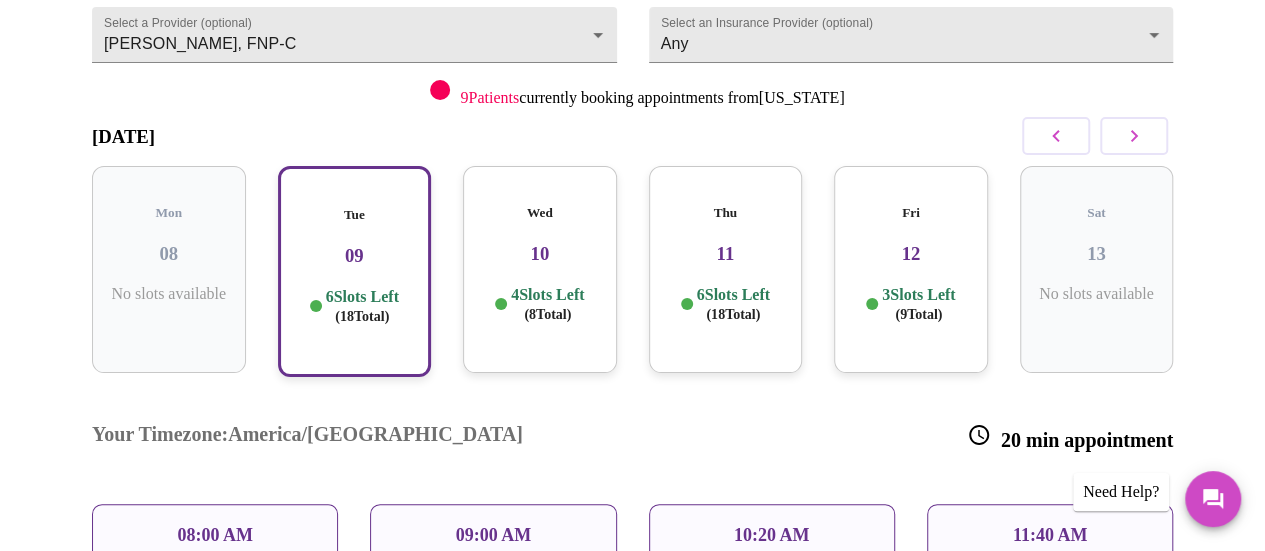 click on "Wed 10 4  Slots Left ( 8  Total)" at bounding box center (540, 269) 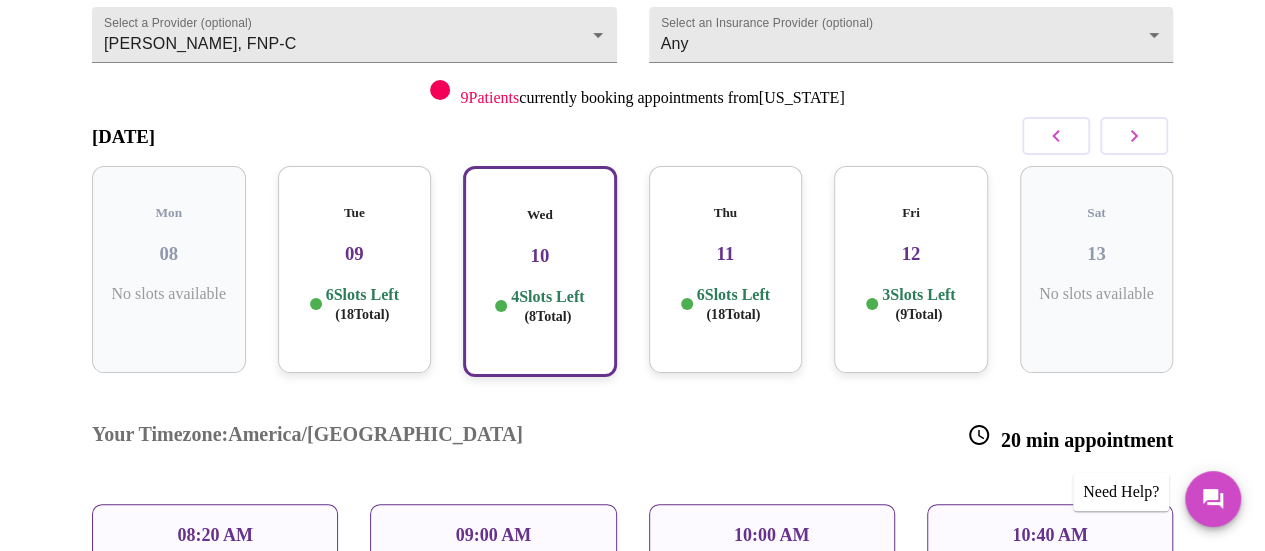 scroll, scrollTop: 310, scrollLeft: 0, axis: vertical 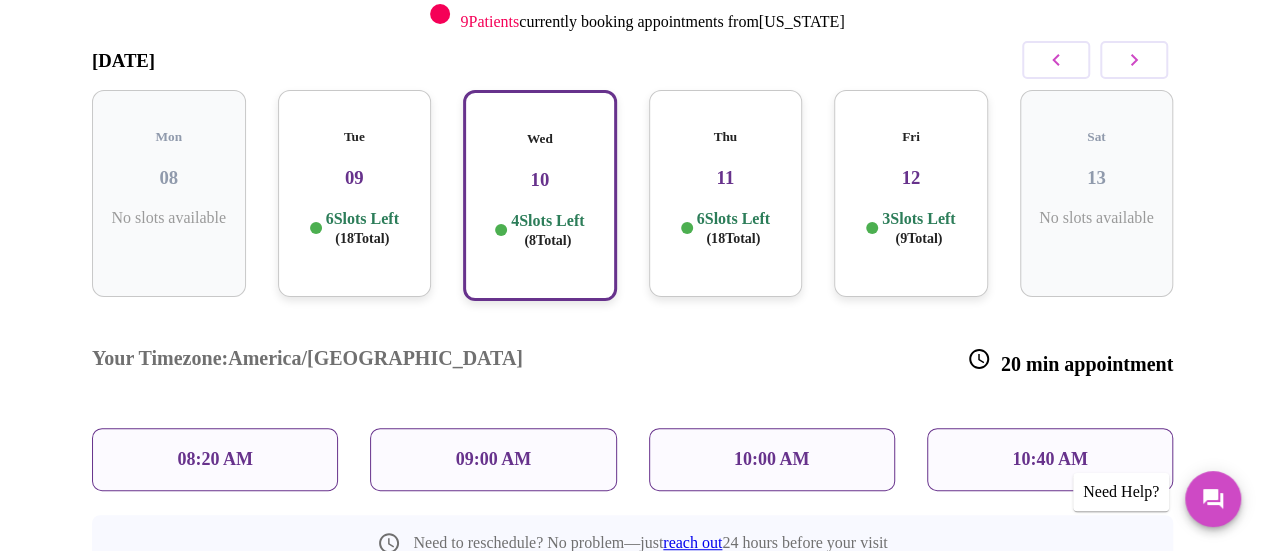 click on "11" at bounding box center (726, 178) 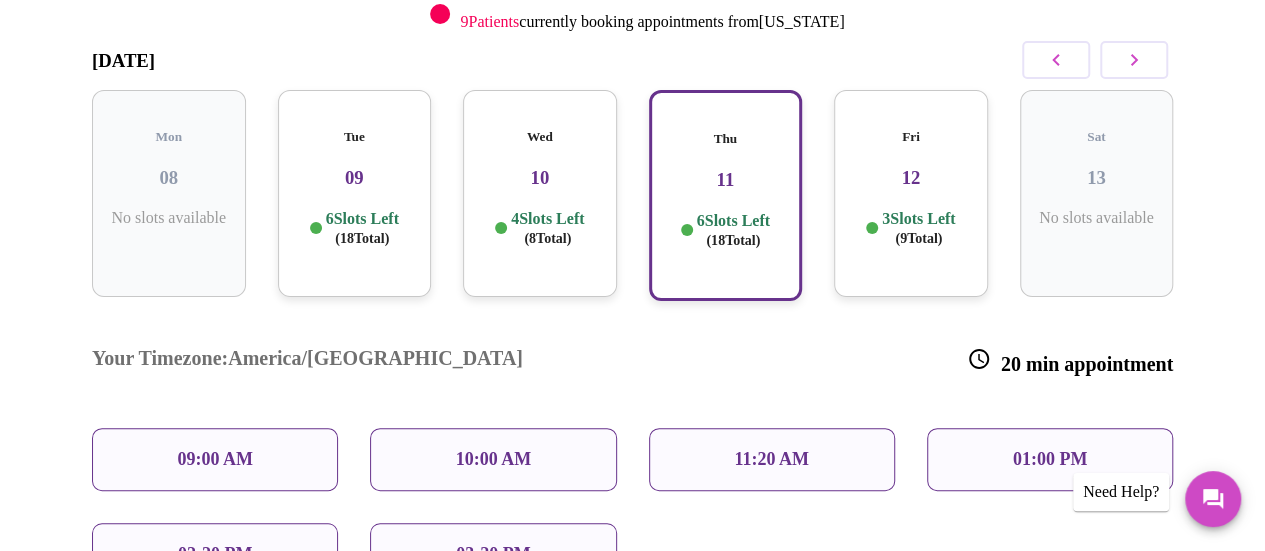 click on "03:20 PM" at bounding box center (493, 554) 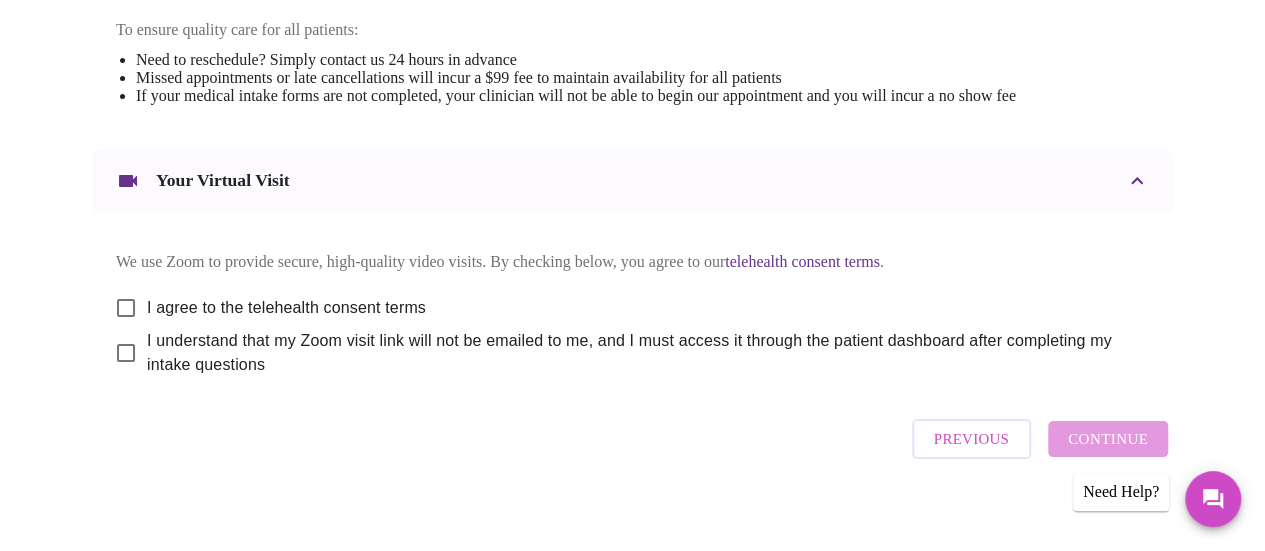 scroll, scrollTop: 880, scrollLeft: 0, axis: vertical 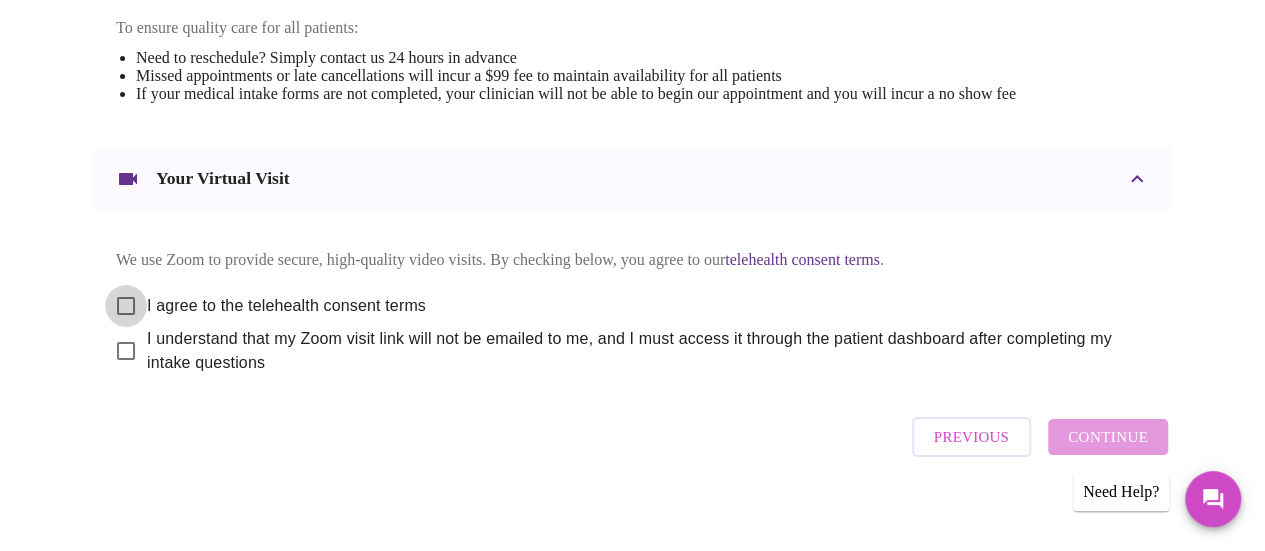 click on "I agree to the telehealth consent terms" at bounding box center (126, 306) 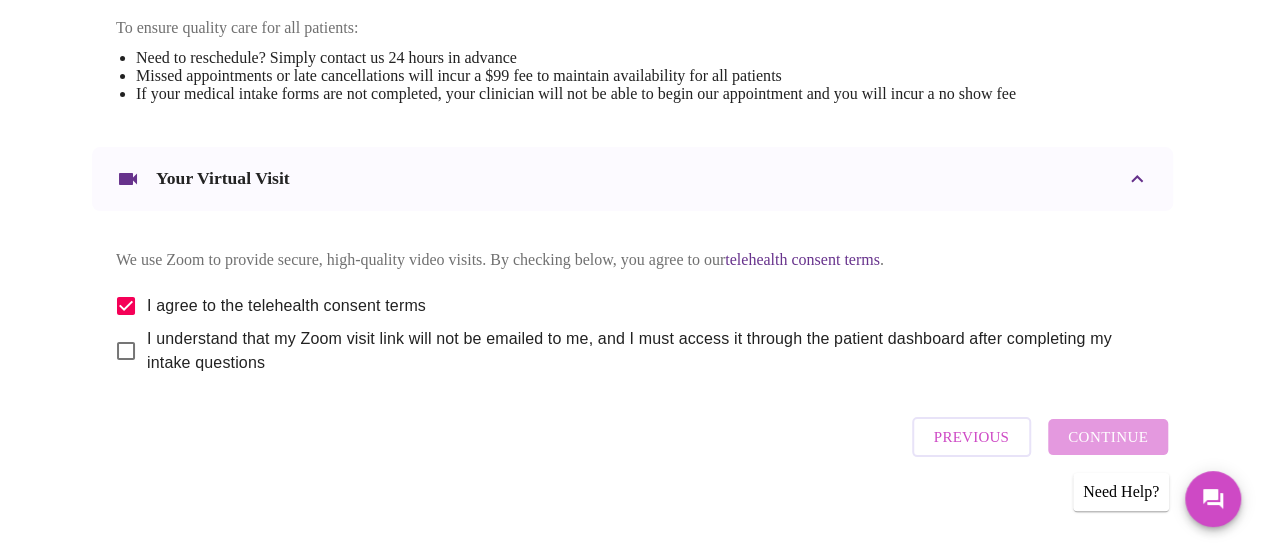 click on "I understand that my Zoom visit link will not be emailed to me, and I must access it through the patient dashboard after completing my intake questions" at bounding box center [126, 351] 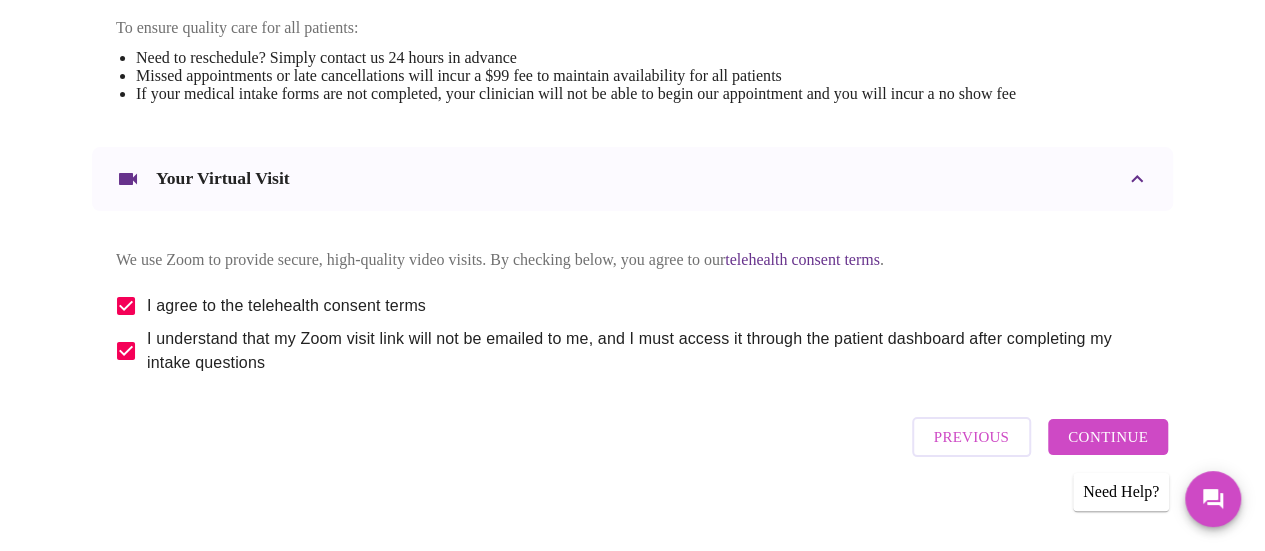 click on "Continue" at bounding box center [1108, 437] 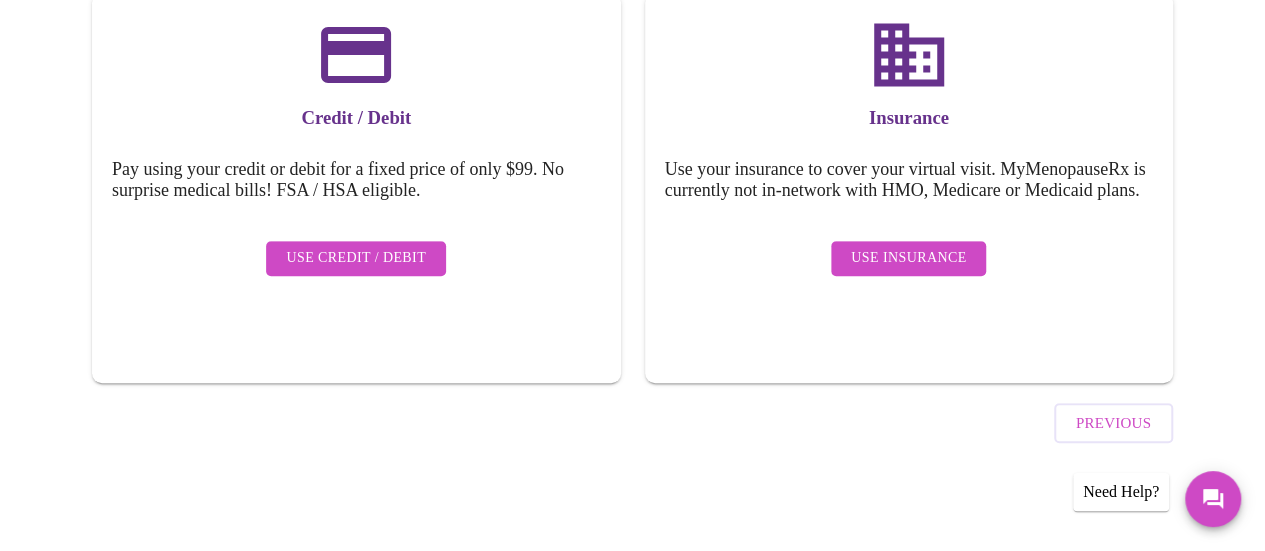 scroll, scrollTop: 300, scrollLeft: 0, axis: vertical 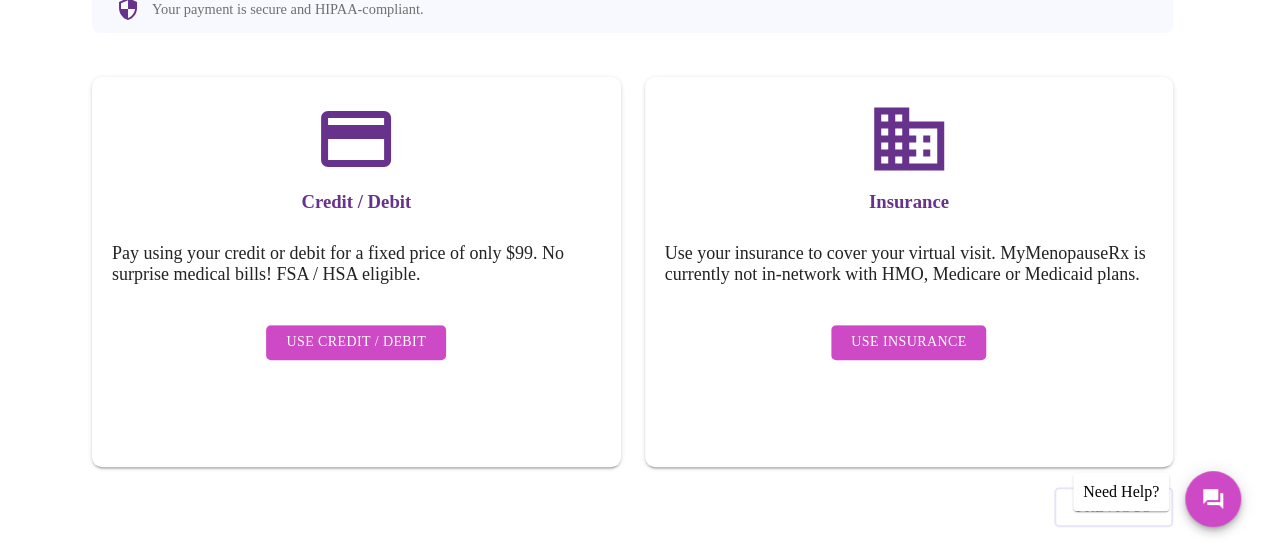 click on "Use Insurance" at bounding box center (908, 342) 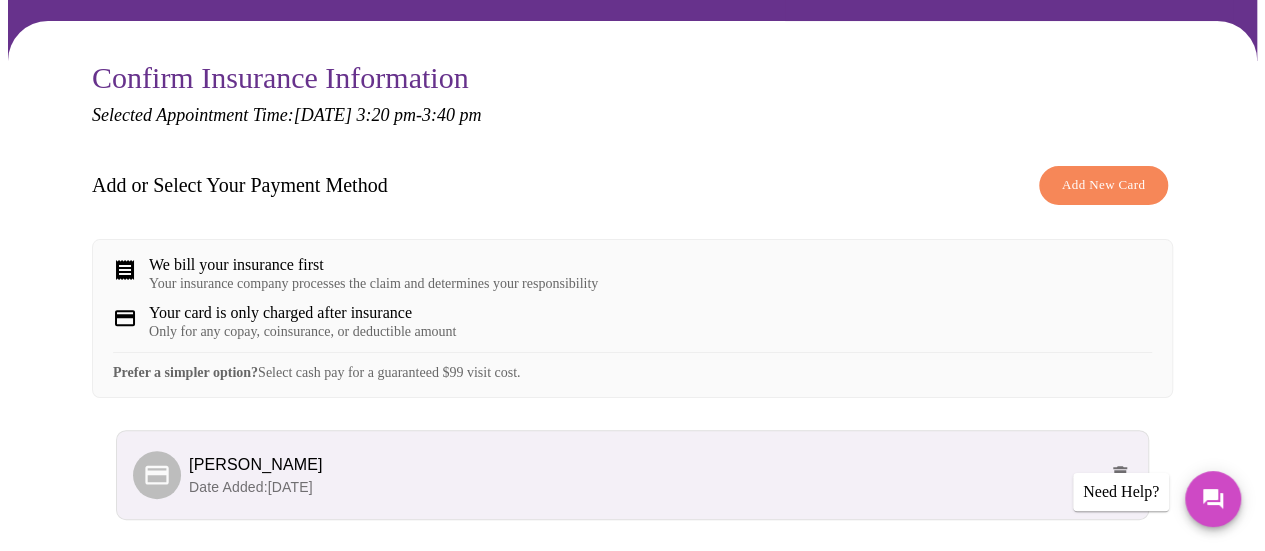 scroll, scrollTop: 316, scrollLeft: 0, axis: vertical 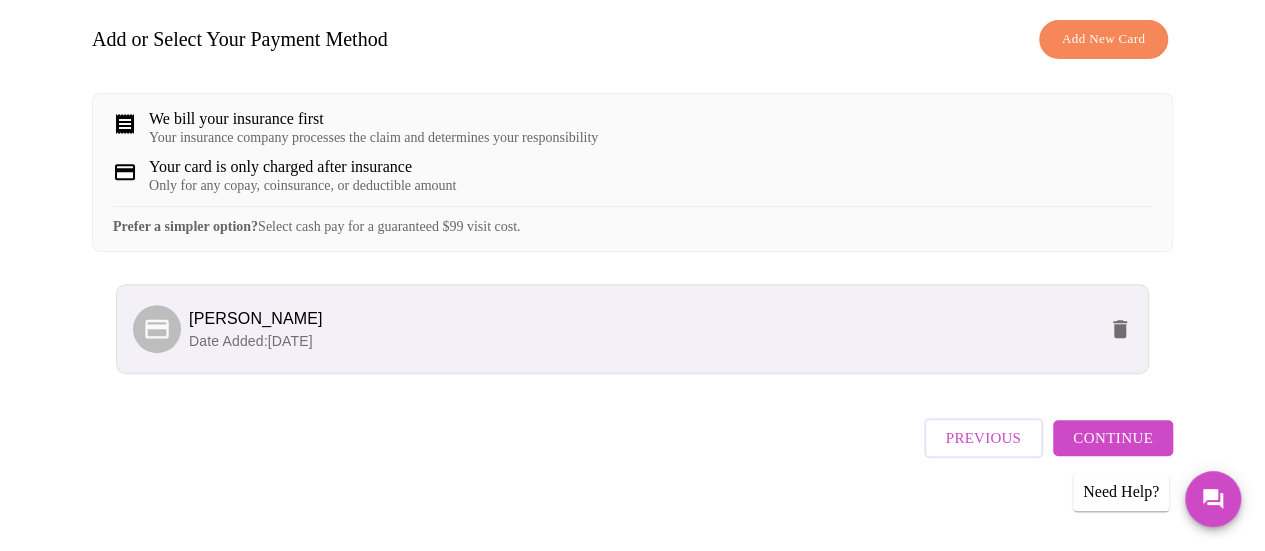 click on "Continue" at bounding box center (1113, 438) 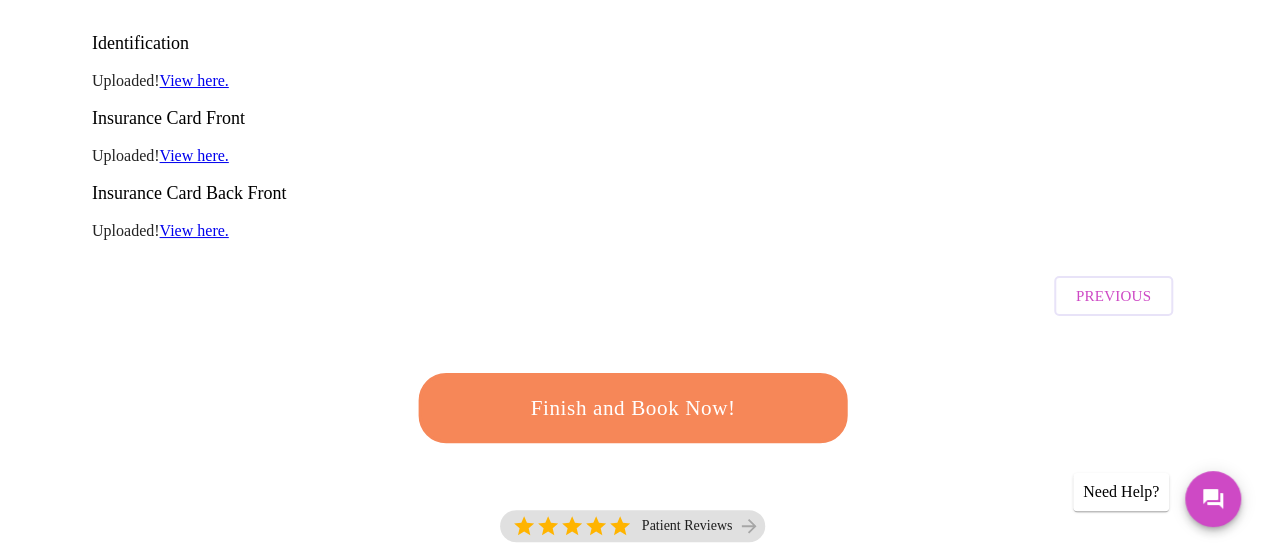 scroll, scrollTop: 316, scrollLeft: 0, axis: vertical 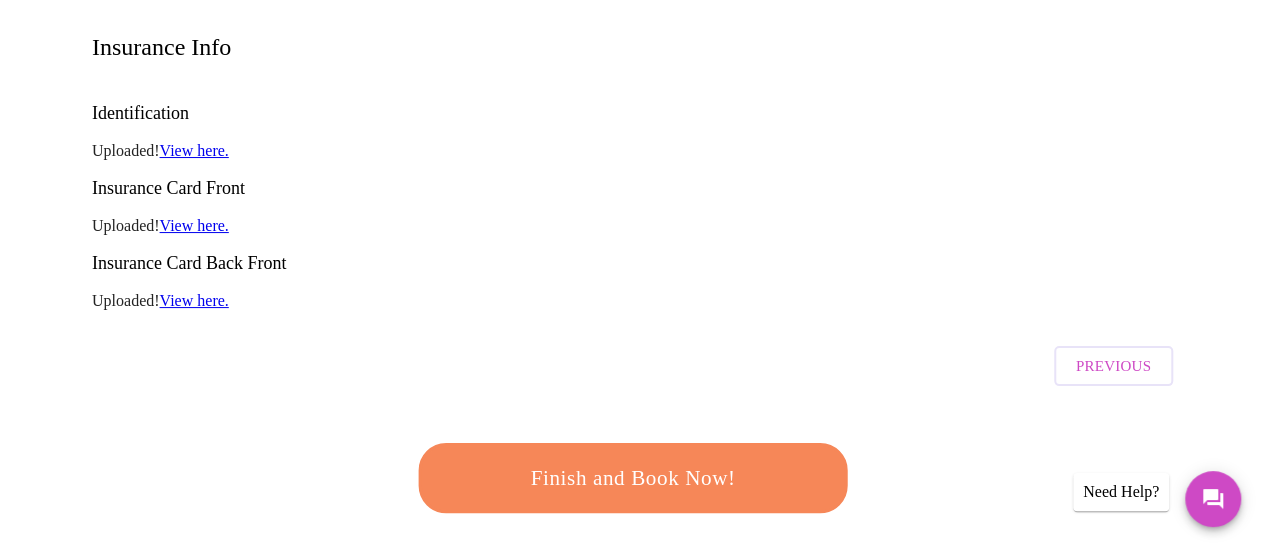 click on "Finish and Book Now!" at bounding box center [633, 478] 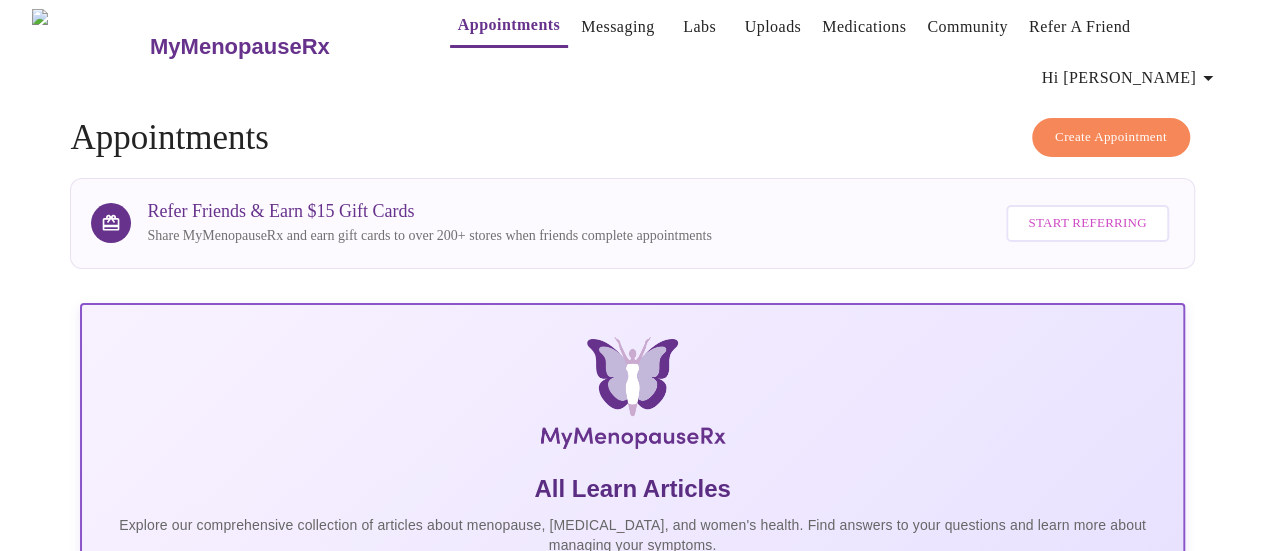 scroll, scrollTop: 0, scrollLeft: 0, axis: both 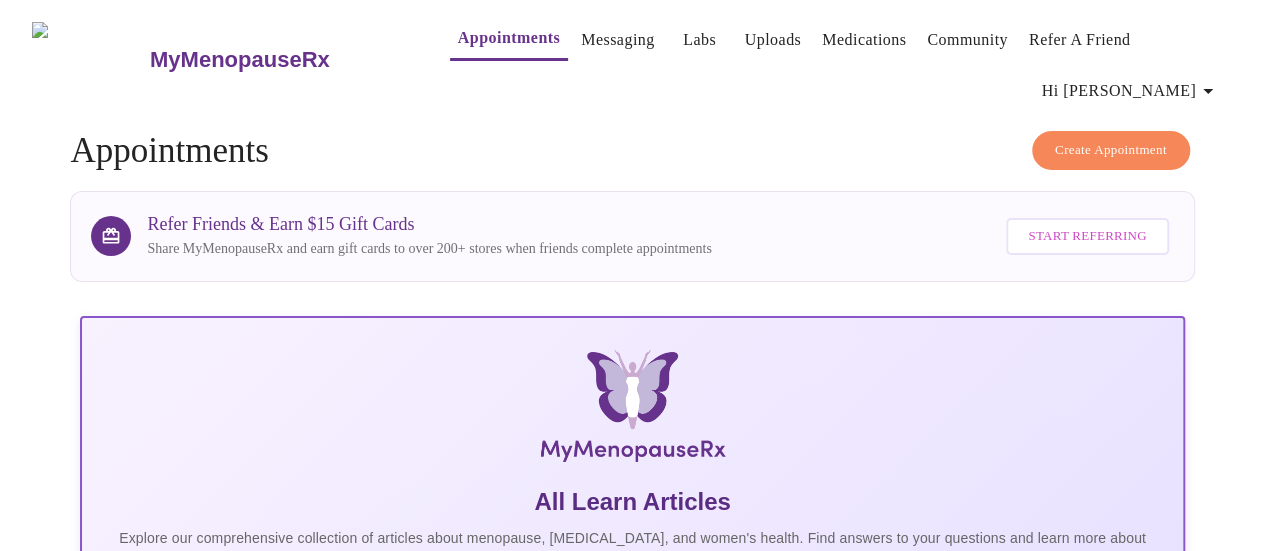 click on "Appointments" at bounding box center [509, 38] 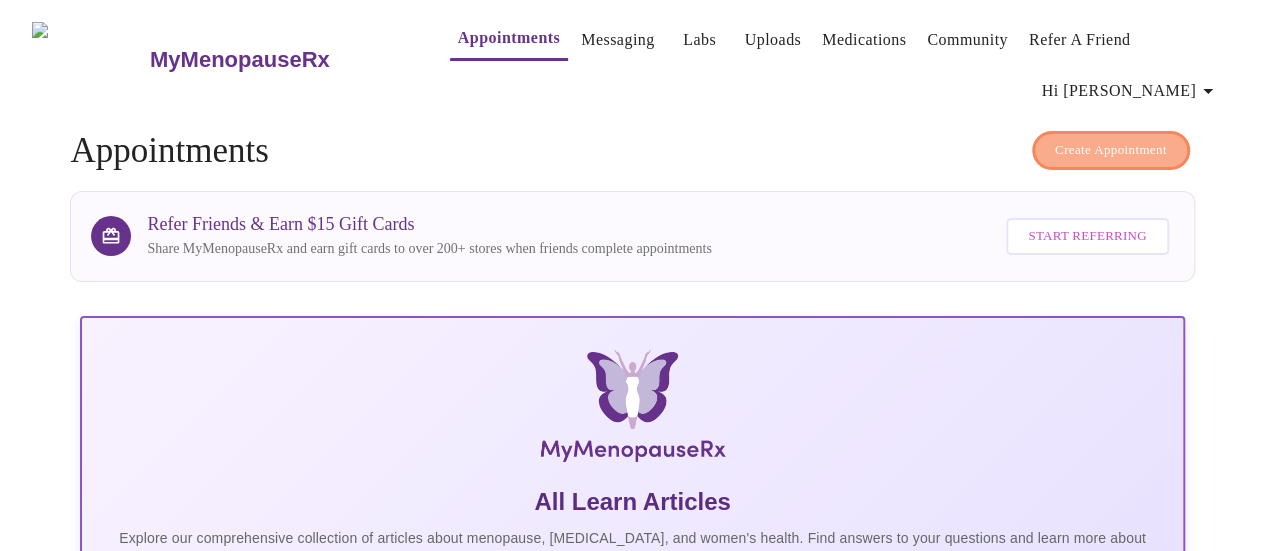 click on "Create Appointment" at bounding box center (1111, 150) 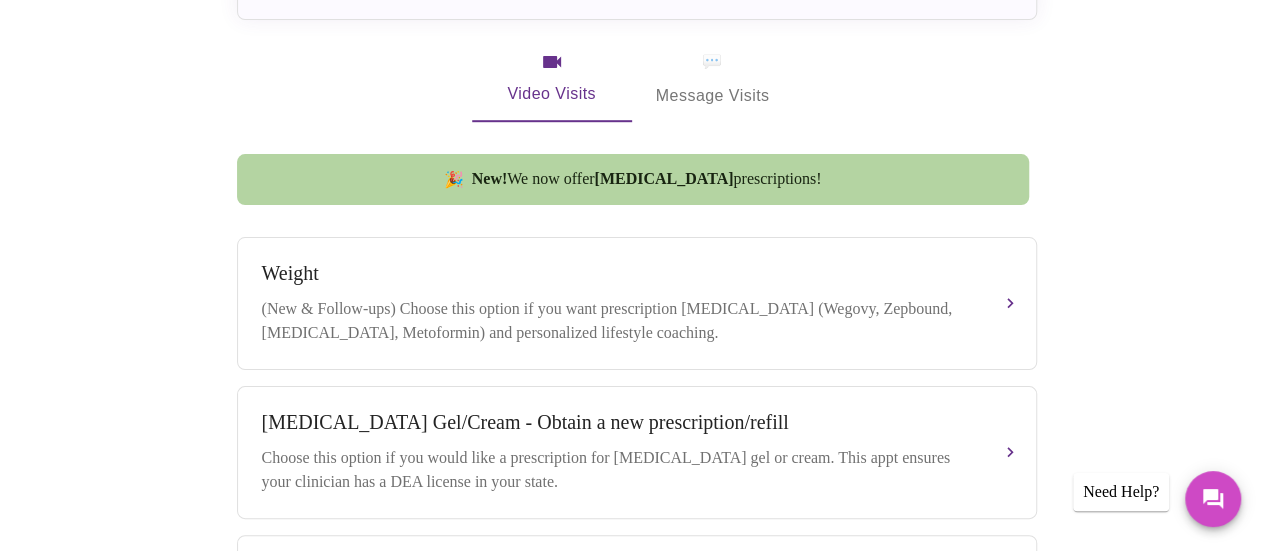 scroll, scrollTop: 645, scrollLeft: 0, axis: vertical 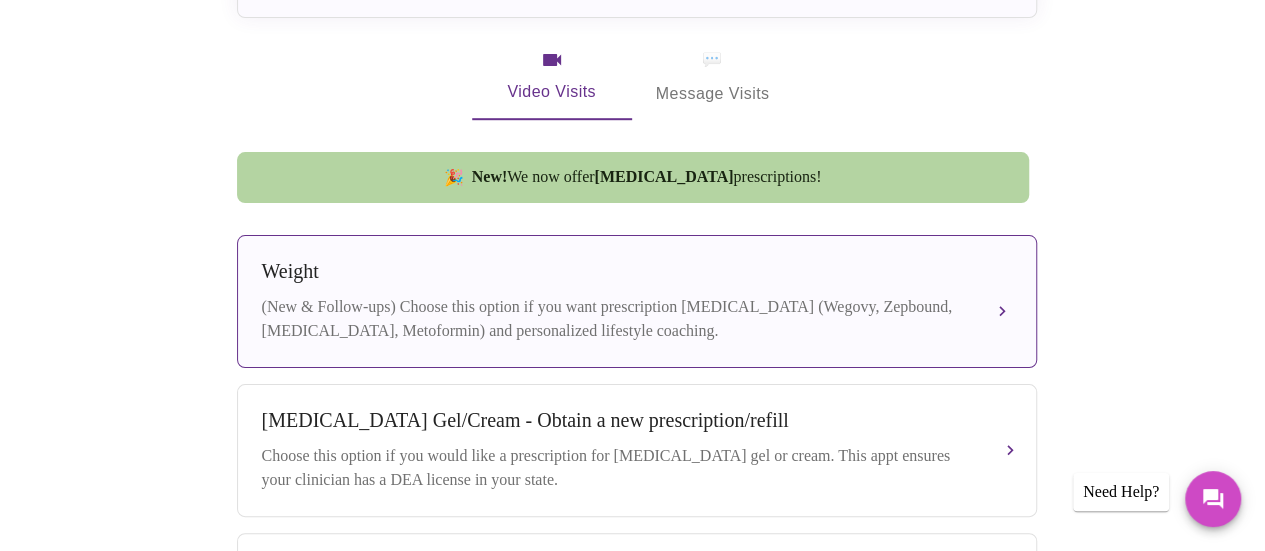 click on "(New & Follow-ups) Choose this option if you want prescription weight management (Wegovy, Zepbound, Contrave, Metoformin) and personalized lifestyle coaching." at bounding box center (617, 319) 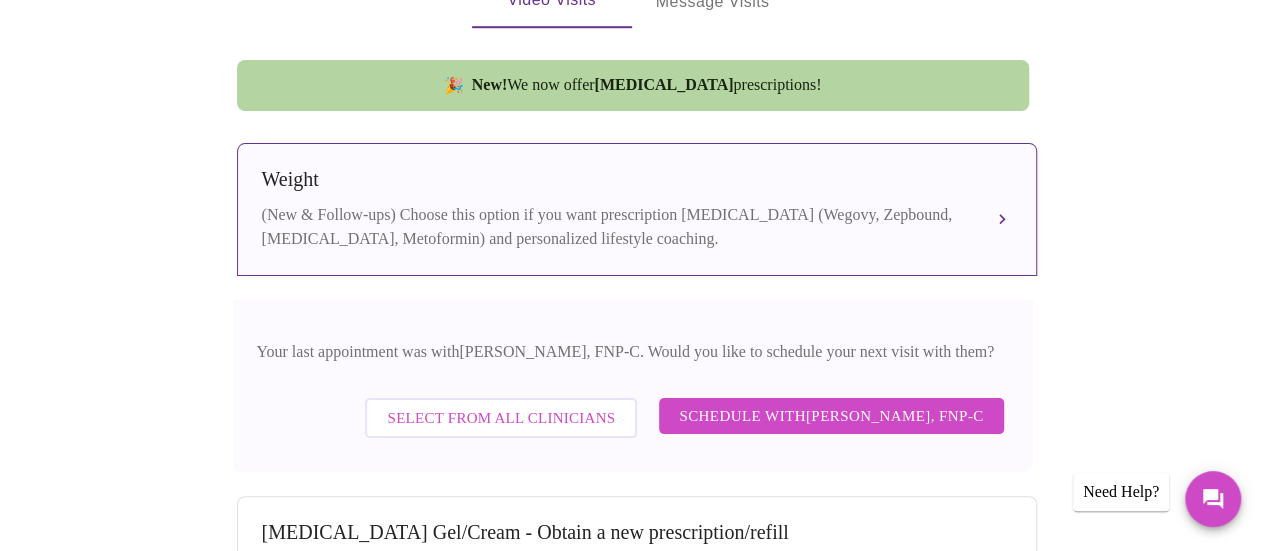 scroll, scrollTop: 739, scrollLeft: 0, axis: vertical 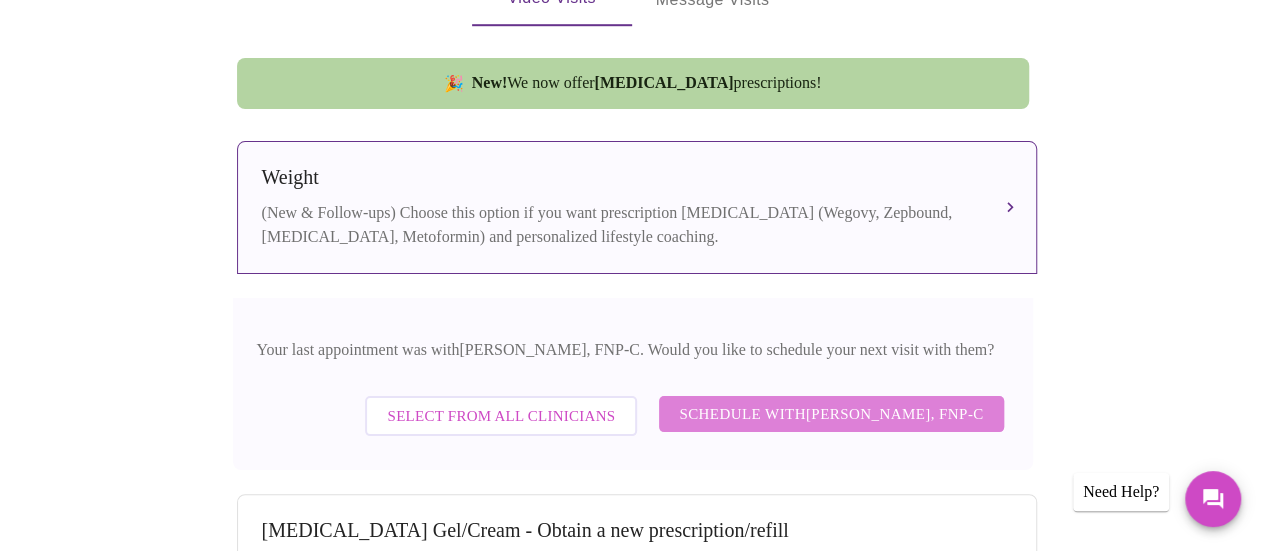click on "Schedule with  Elizabeth Hederman, FNP-C" at bounding box center (831, 414) 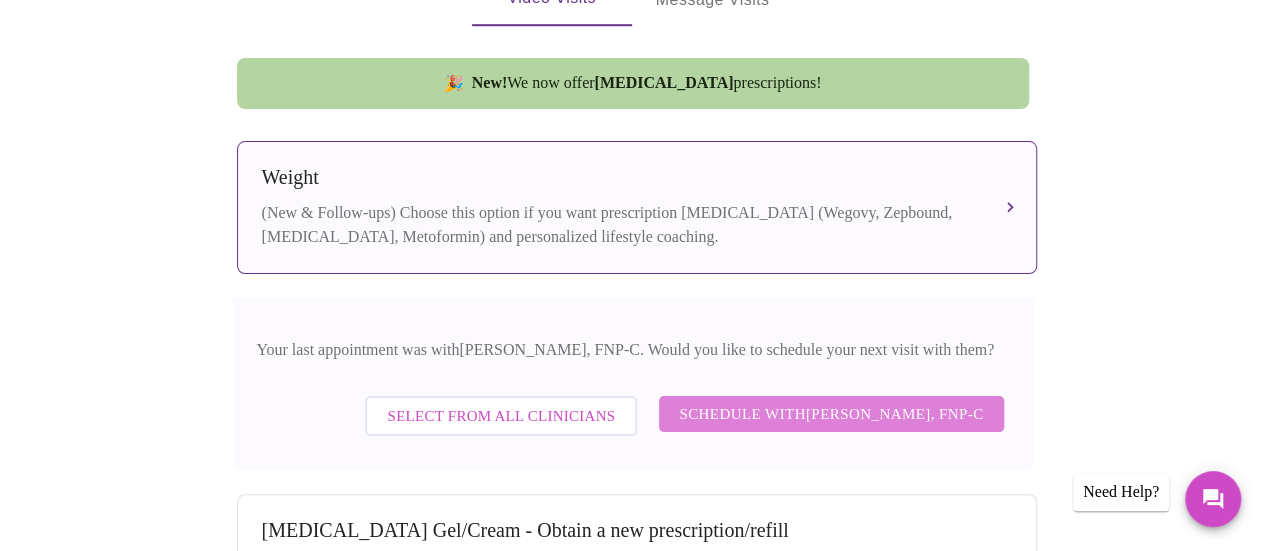 scroll, scrollTop: 234, scrollLeft: 0, axis: vertical 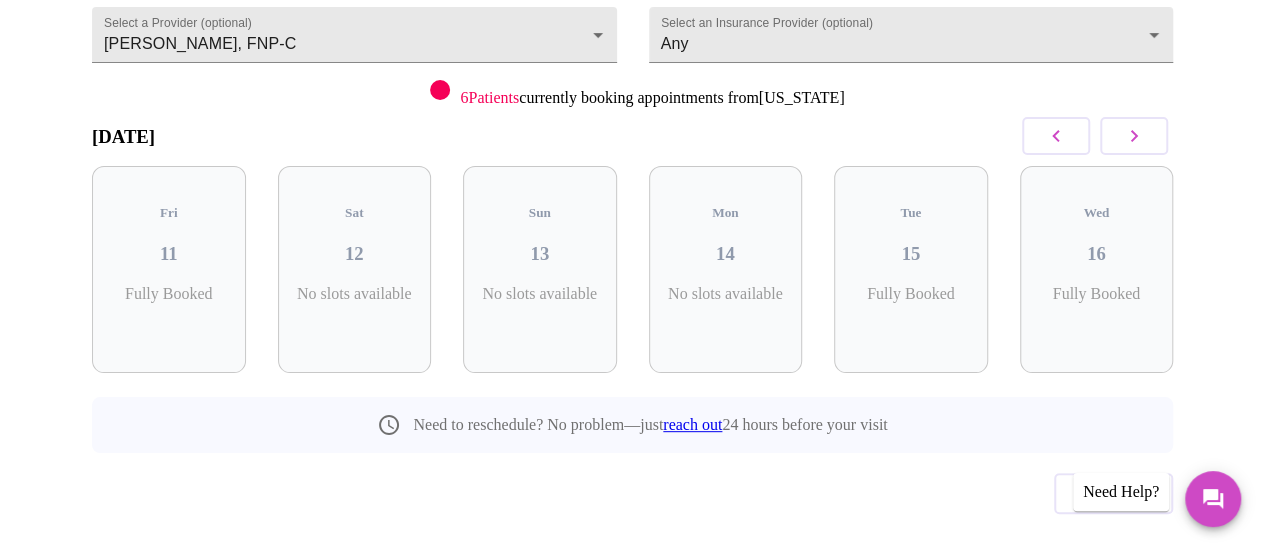 click at bounding box center [1134, 136] 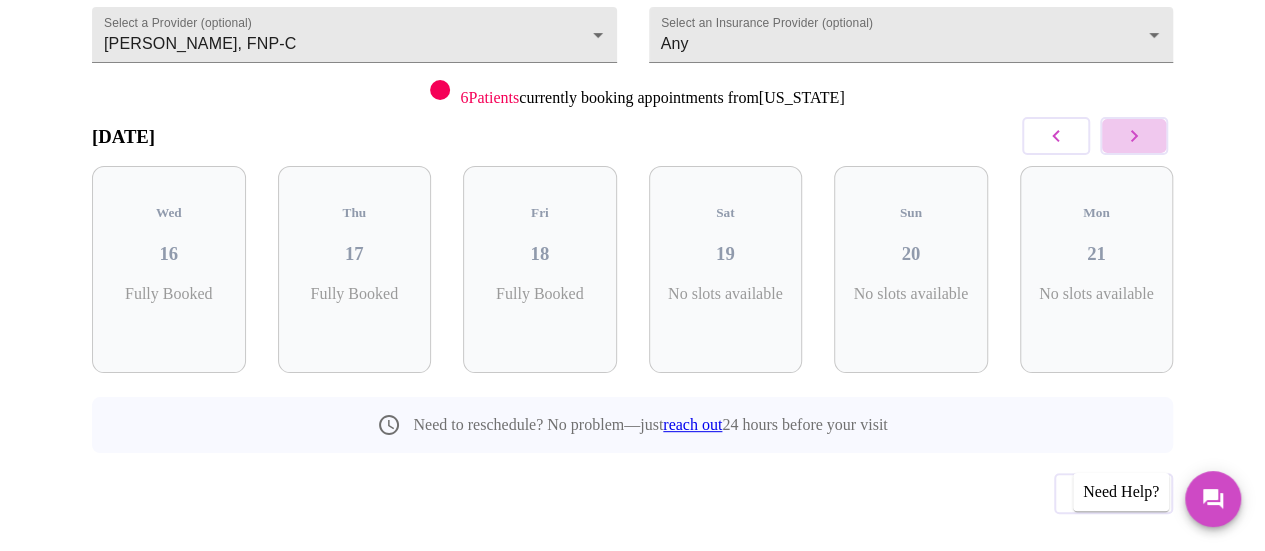 click at bounding box center (1134, 136) 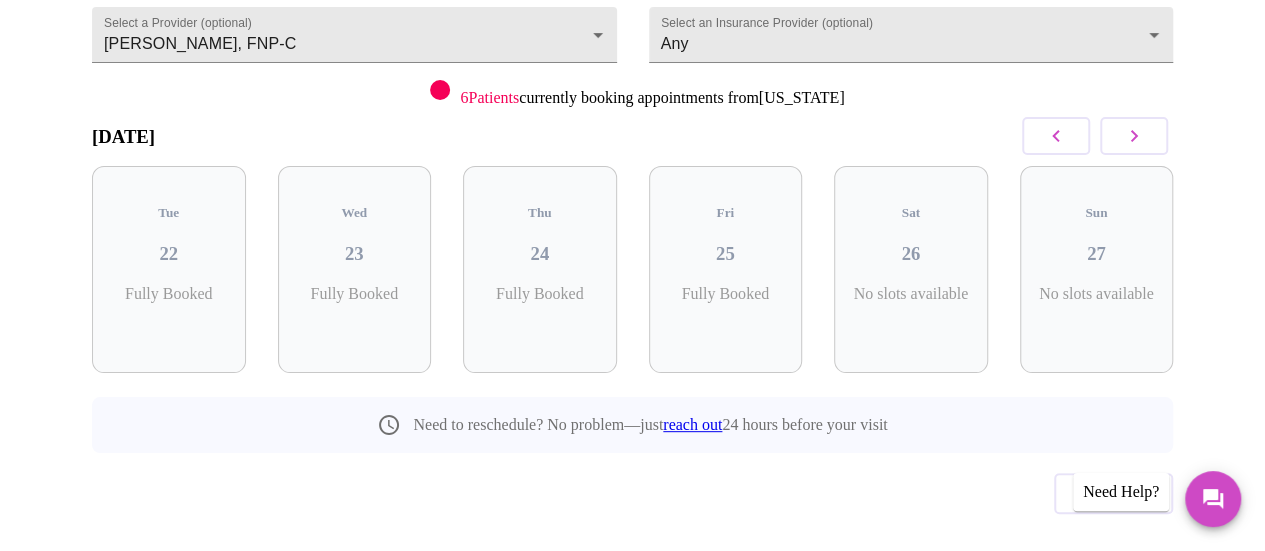 click at bounding box center (1134, 136) 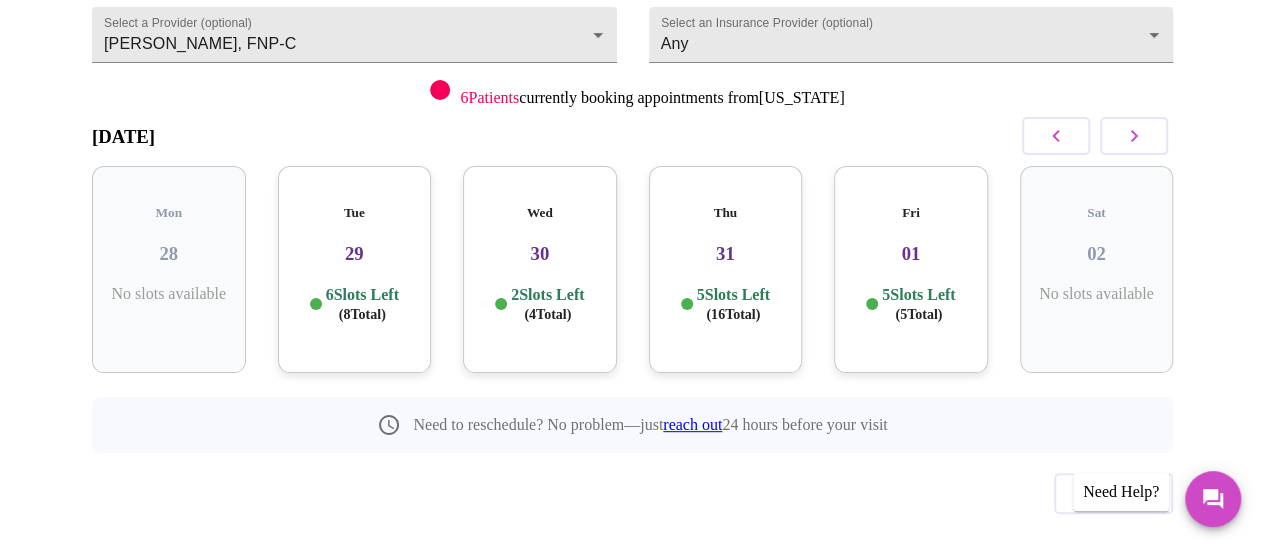 click on "01" at bounding box center [911, 254] 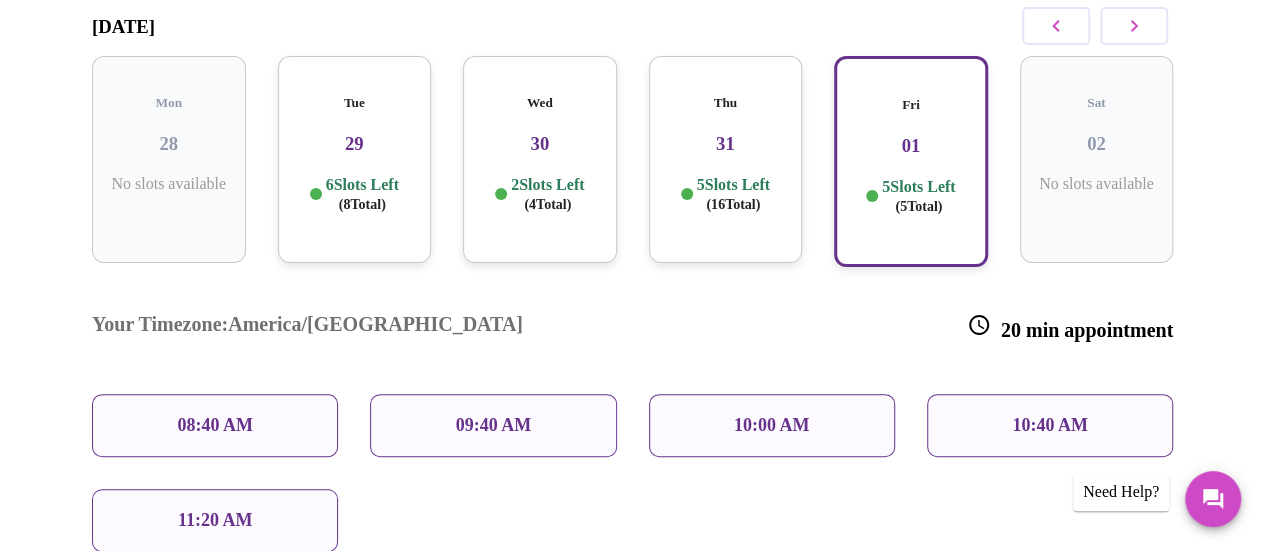 scroll, scrollTop: 348, scrollLeft: 0, axis: vertical 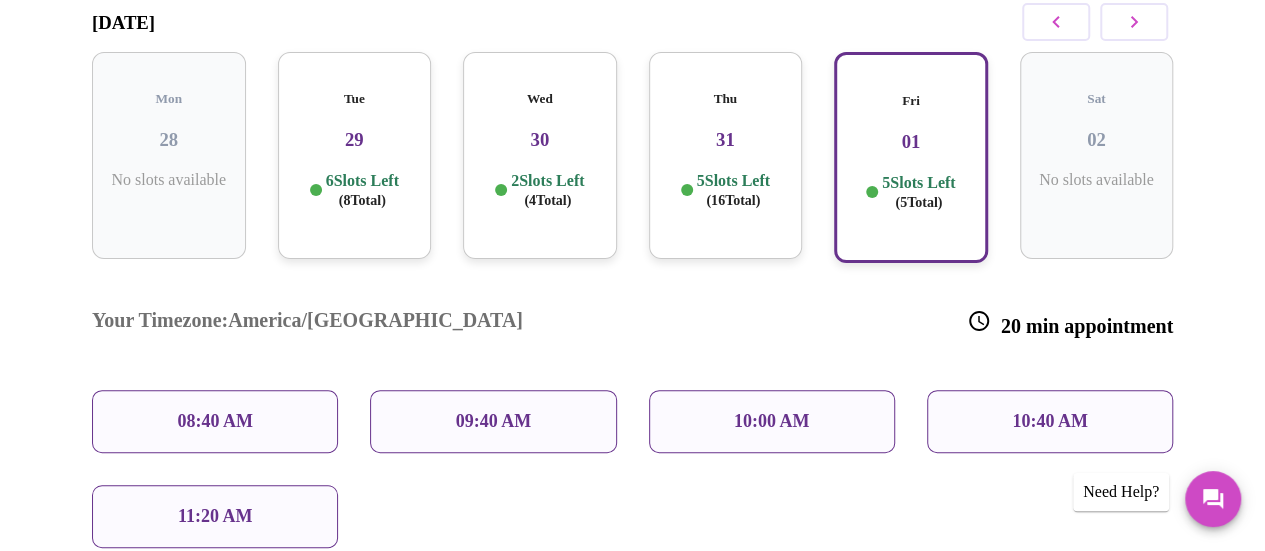 click on "11:20 AM" at bounding box center (215, 516) 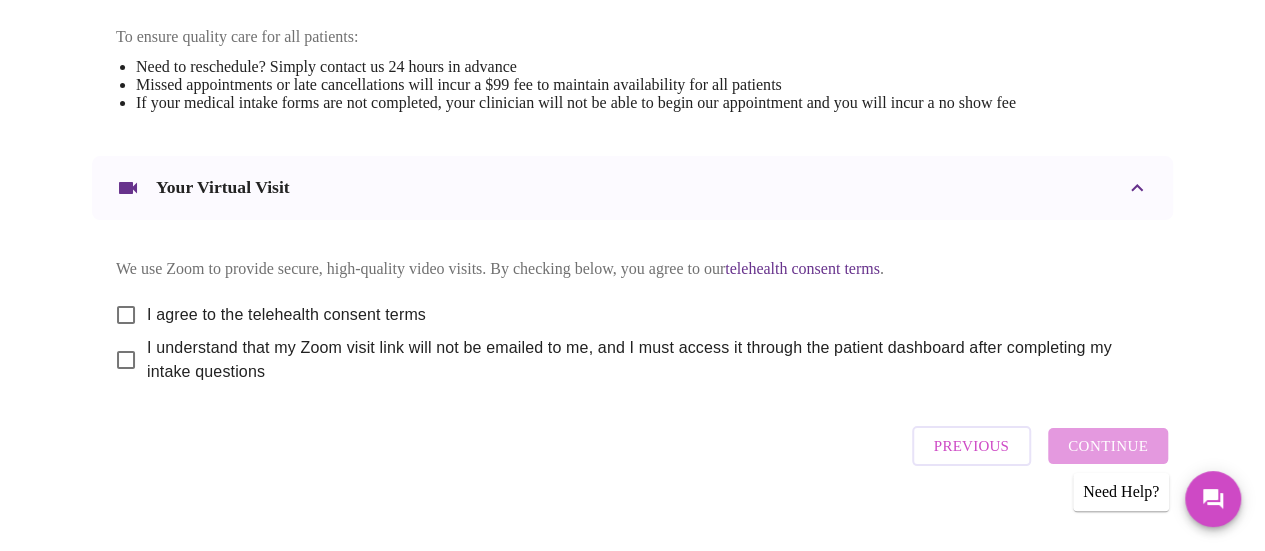 scroll, scrollTop: 880, scrollLeft: 0, axis: vertical 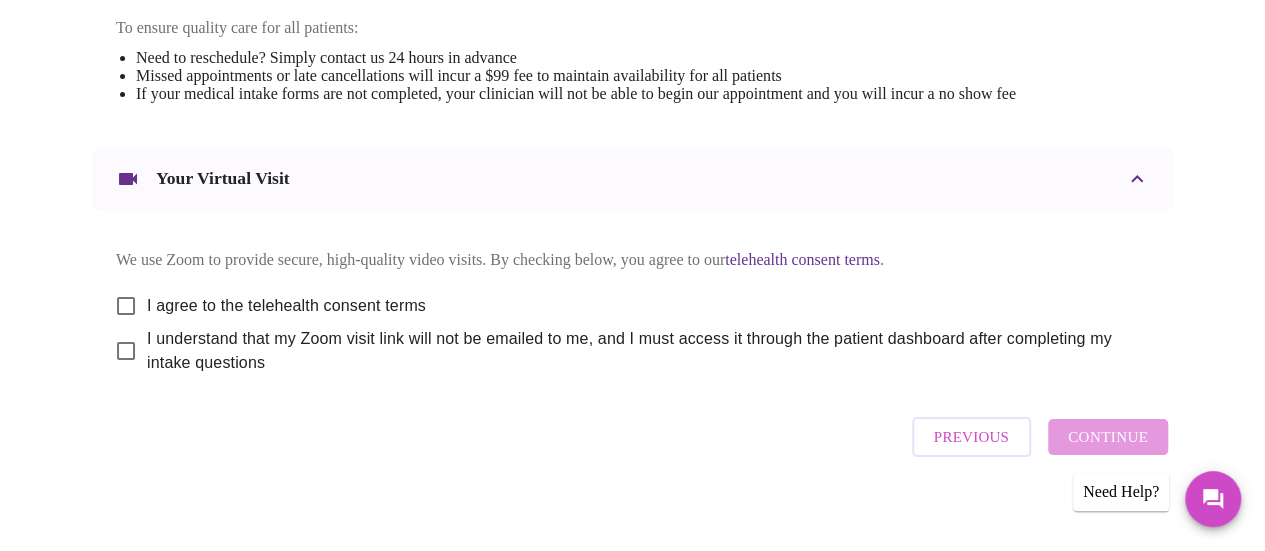 click on "I agree to the telehealth consent terms" at bounding box center [126, 306] 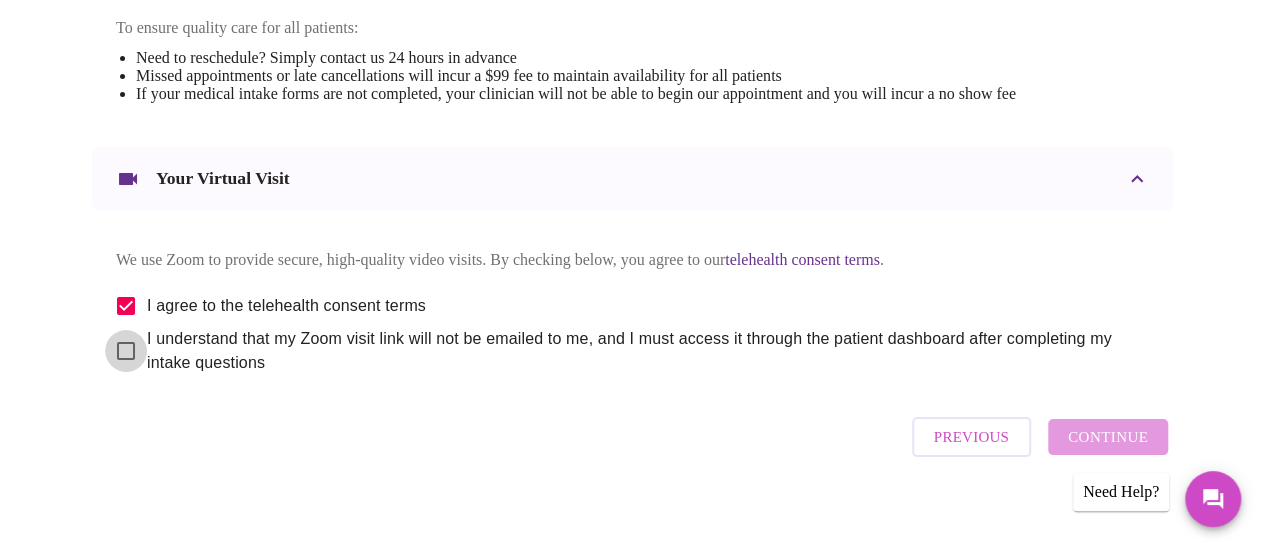 click on "I understand that my Zoom visit link will not be emailed to me, and I must access it through the patient dashboard after completing my intake questions" at bounding box center (126, 351) 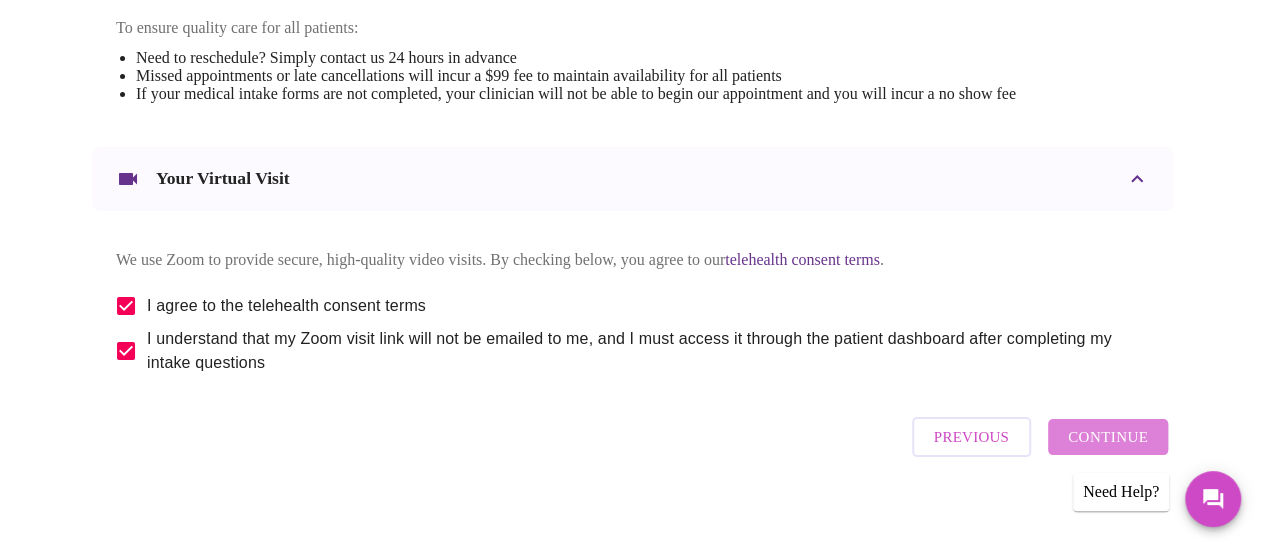 click on "Continue" at bounding box center [1108, 437] 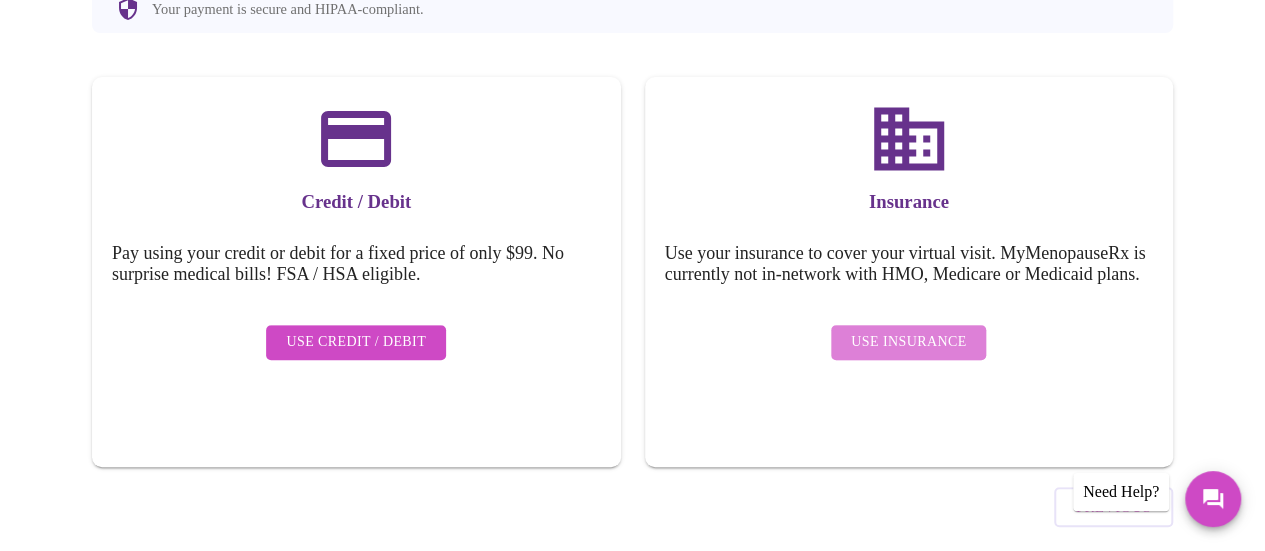 click on "Use Insurance" at bounding box center [908, 342] 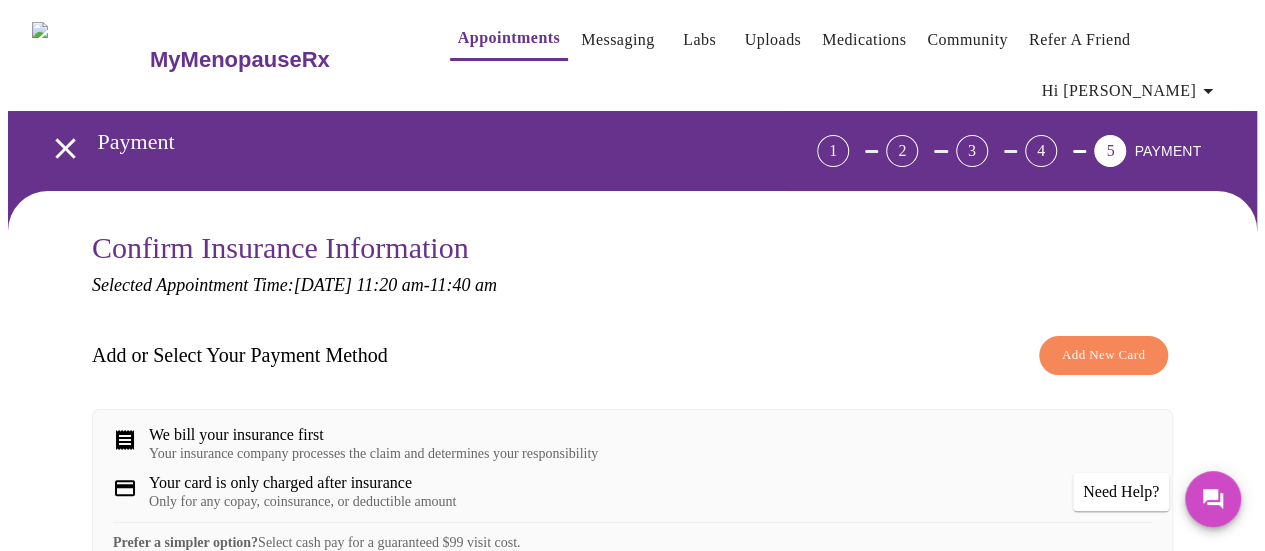 scroll, scrollTop: 316, scrollLeft: 0, axis: vertical 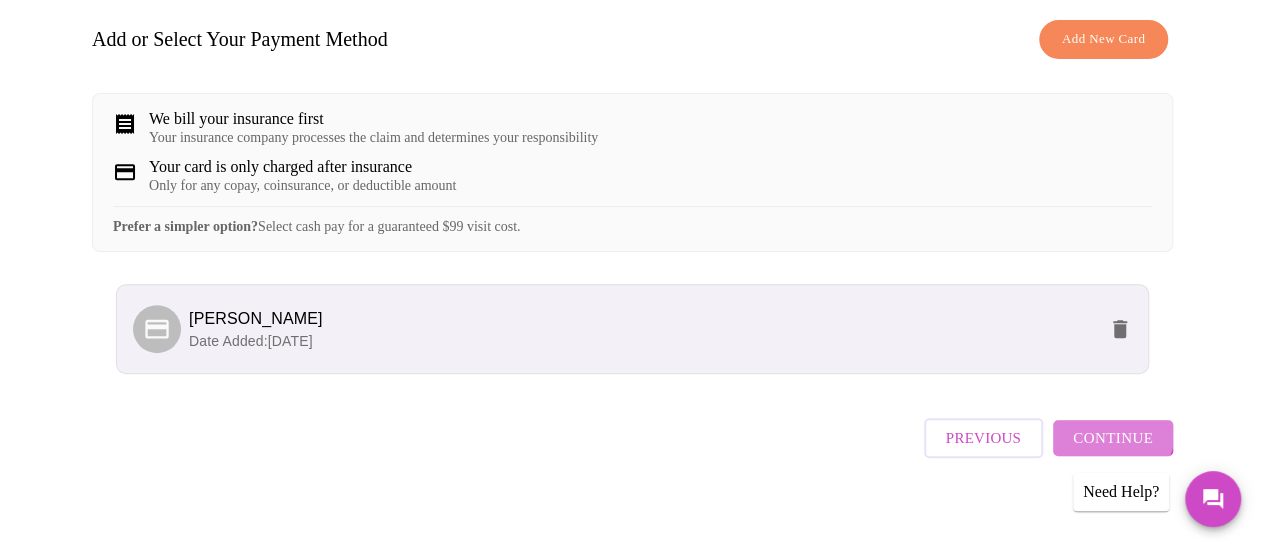 click on "Continue" at bounding box center [1113, 438] 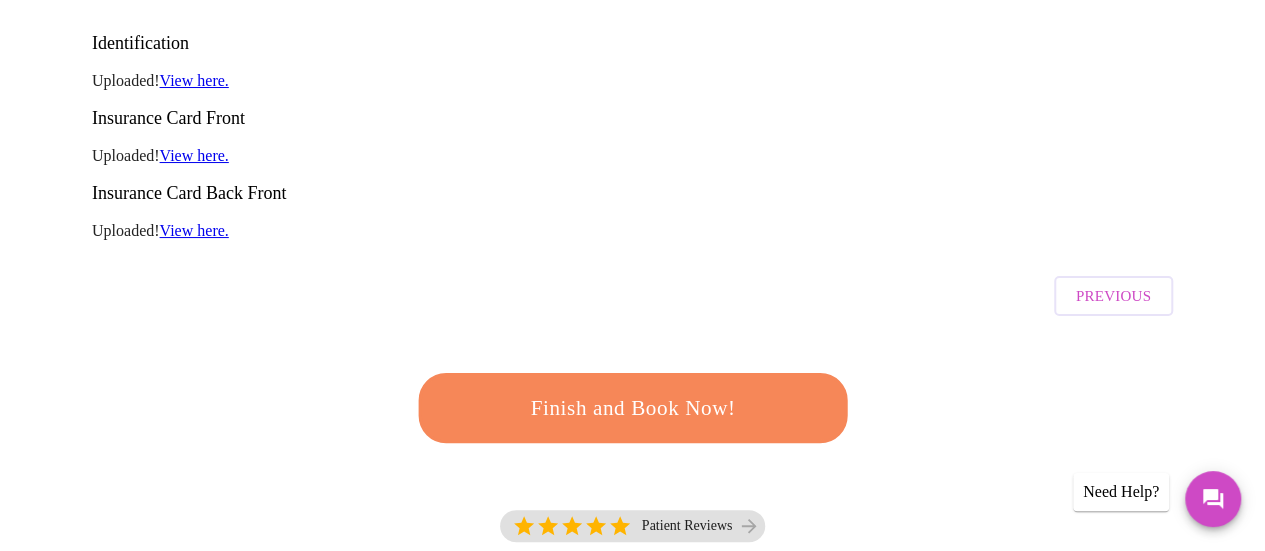 scroll, scrollTop: 316, scrollLeft: 0, axis: vertical 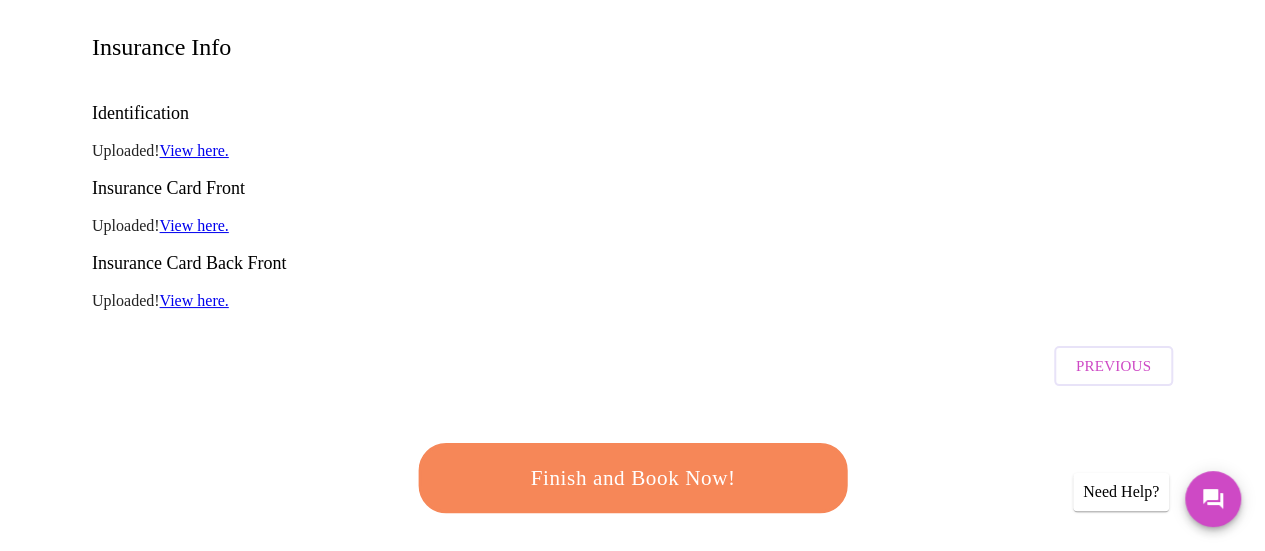 click on "Finish and Book Now!" at bounding box center (633, 478) 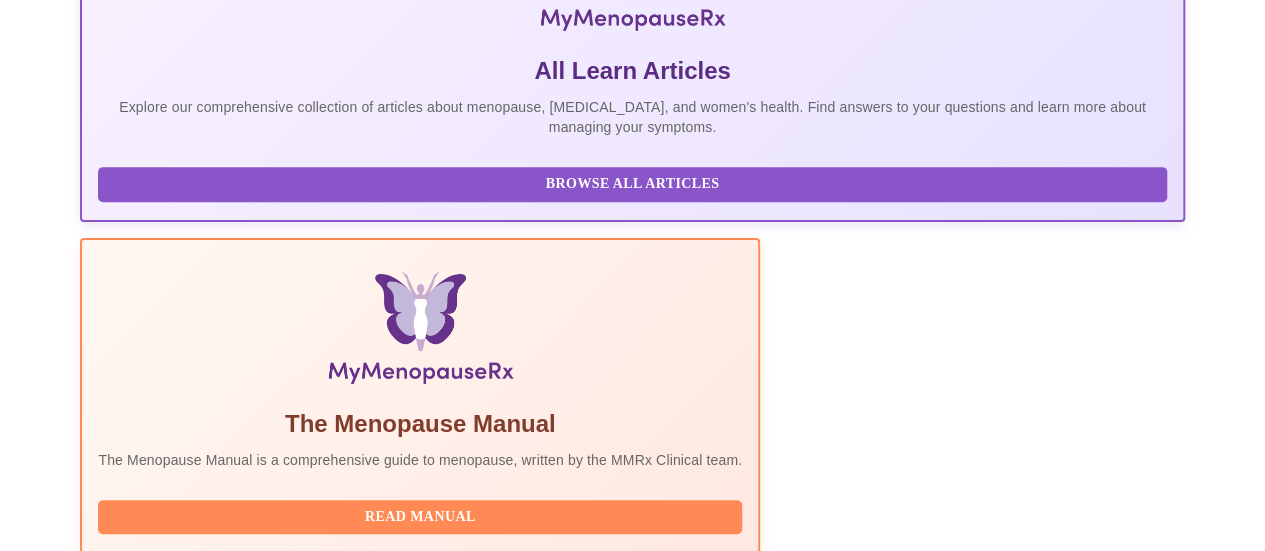 scroll, scrollTop: 0, scrollLeft: 0, axis: both 